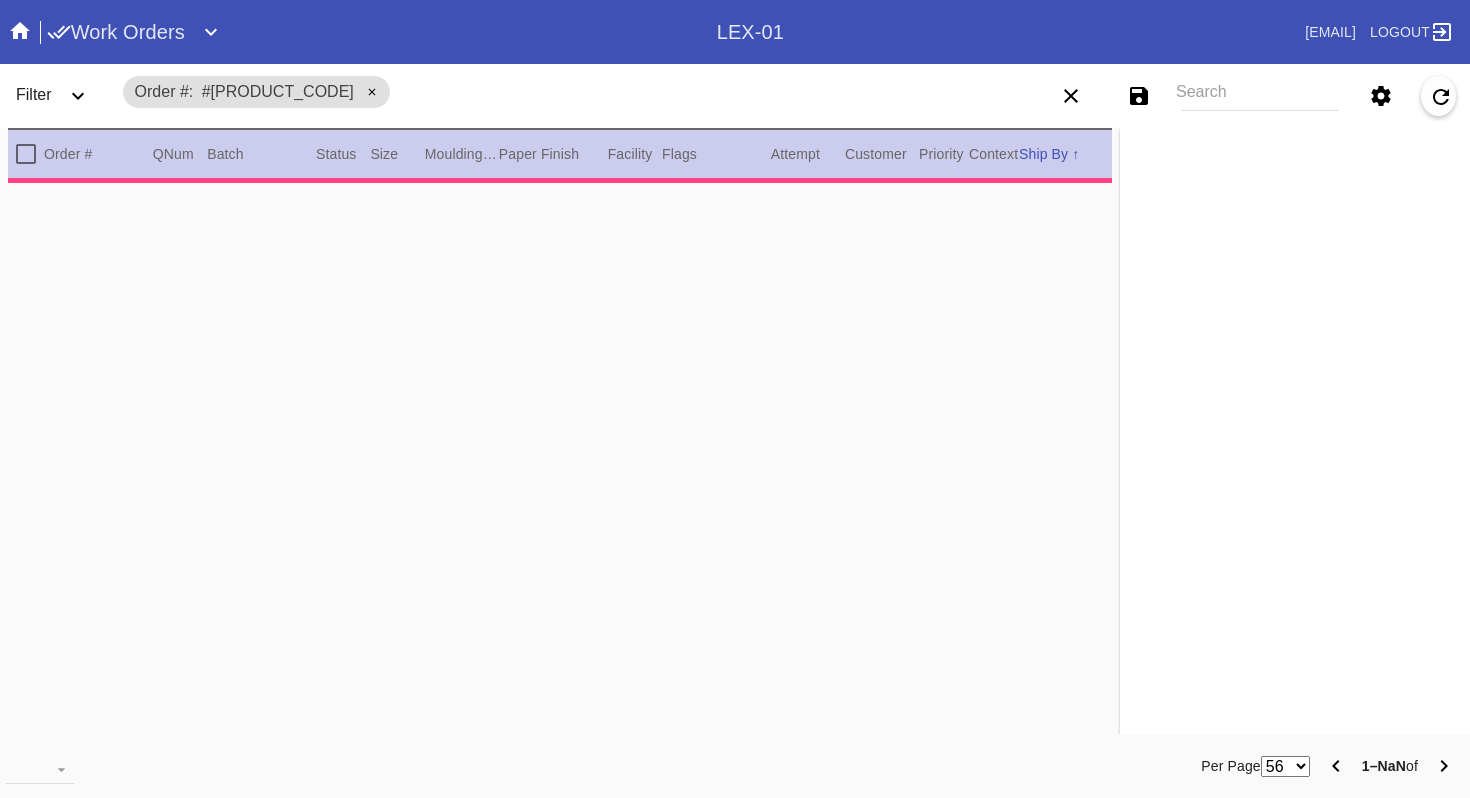 scroll, scrollTop: 0, scrollLeft: 0, axis: both 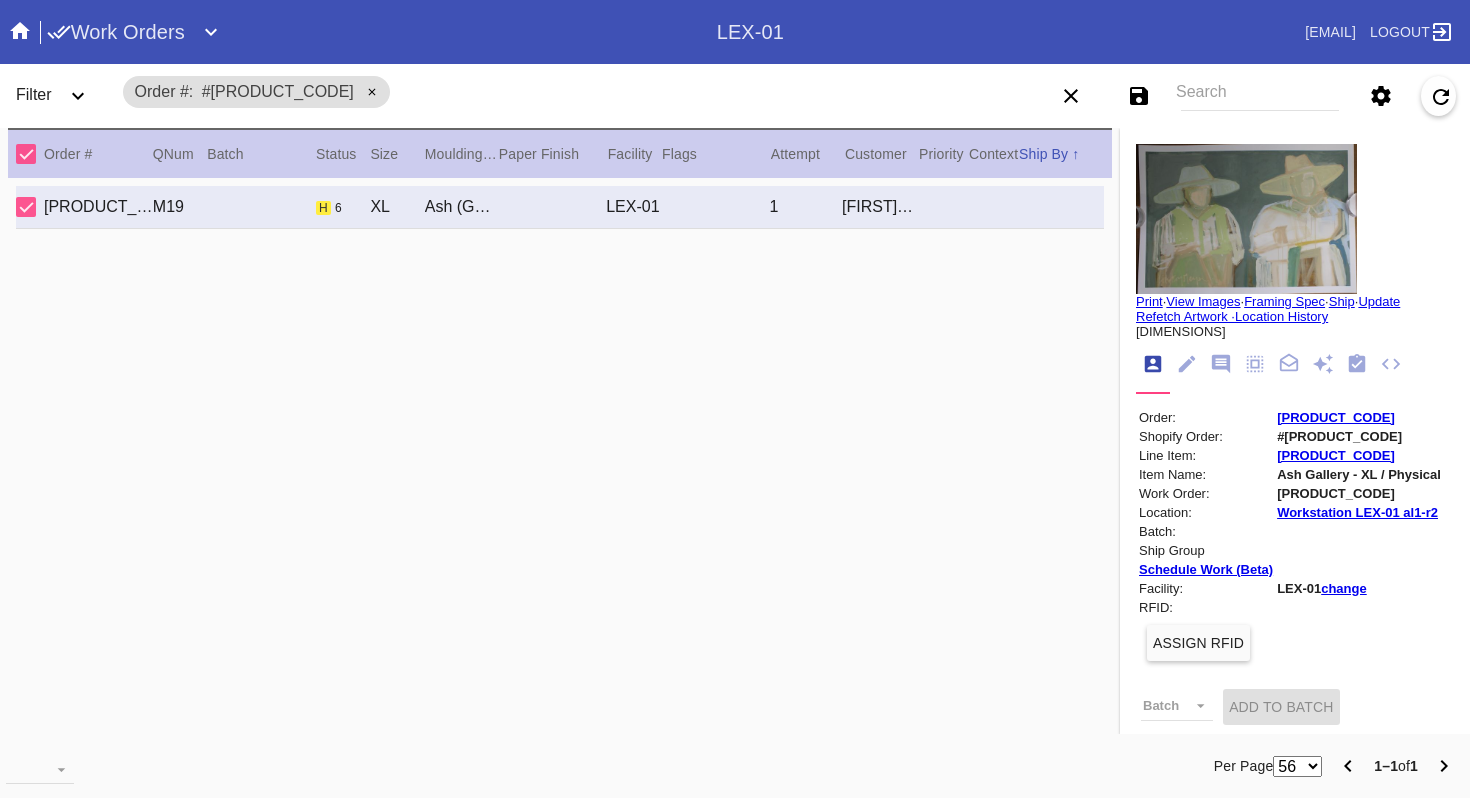 click at bounding box center (1246, 219) 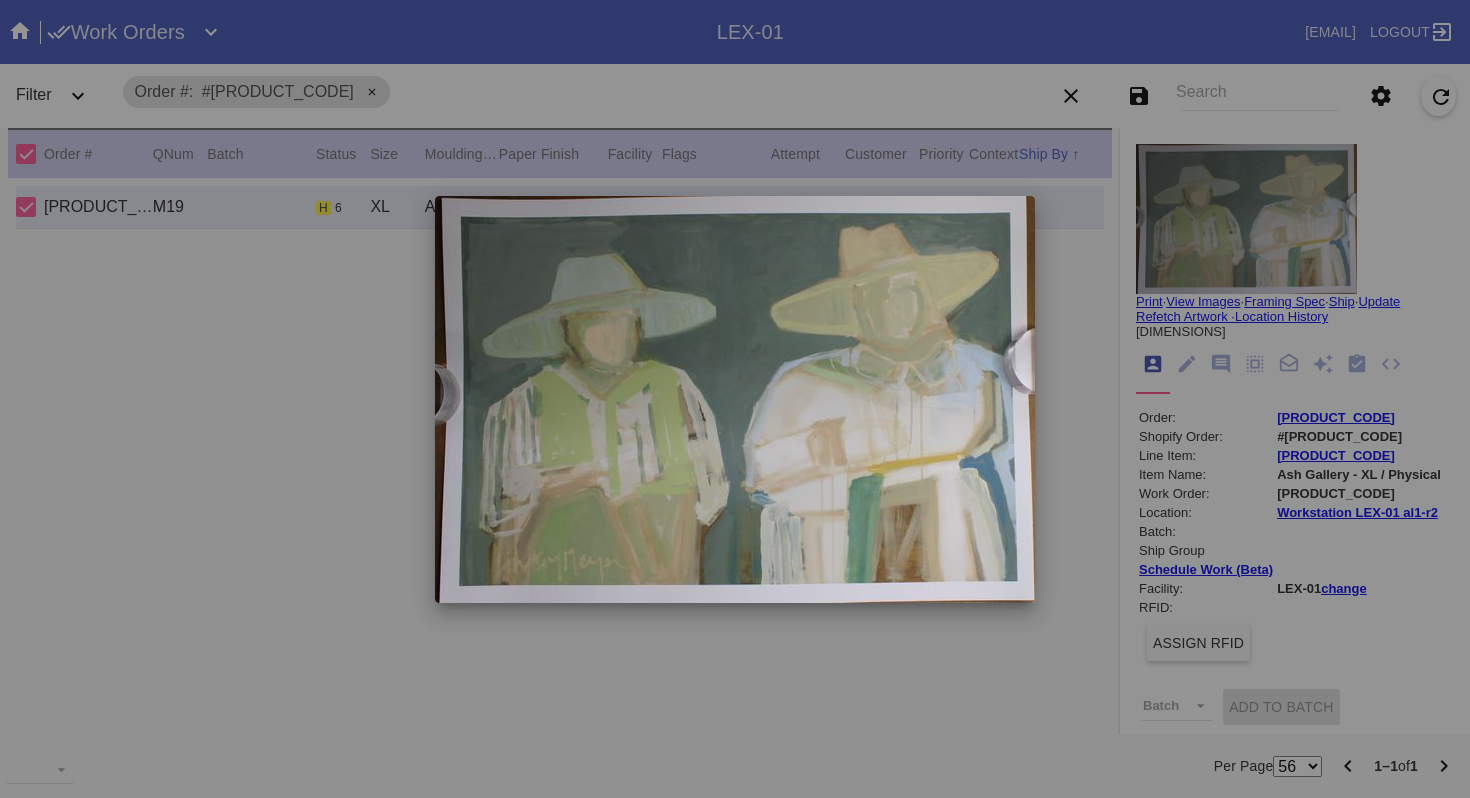 click at bounding box center [735, 399] 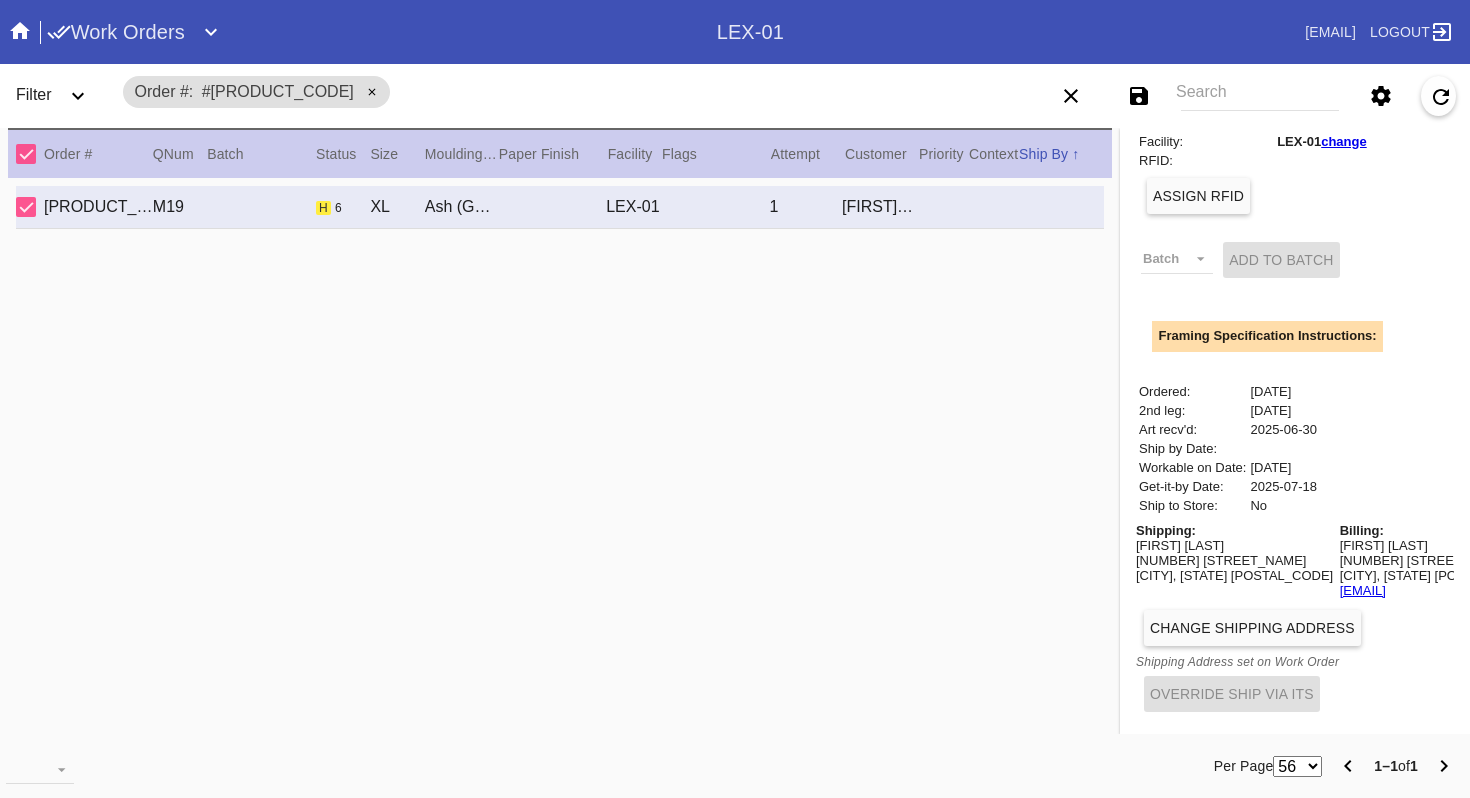 scroll, scrollTop: 0, scrollLeft: 0, axis: both 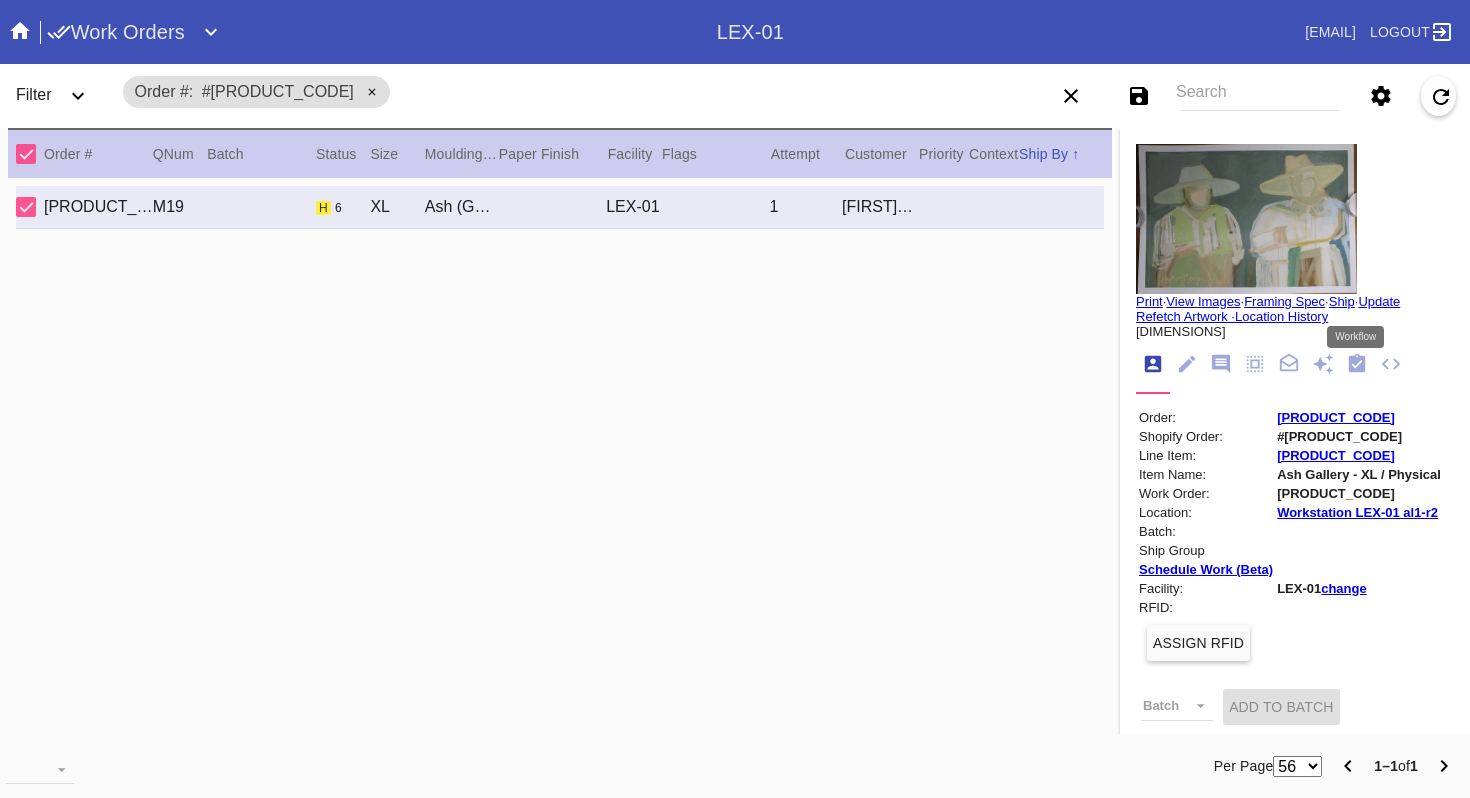 click 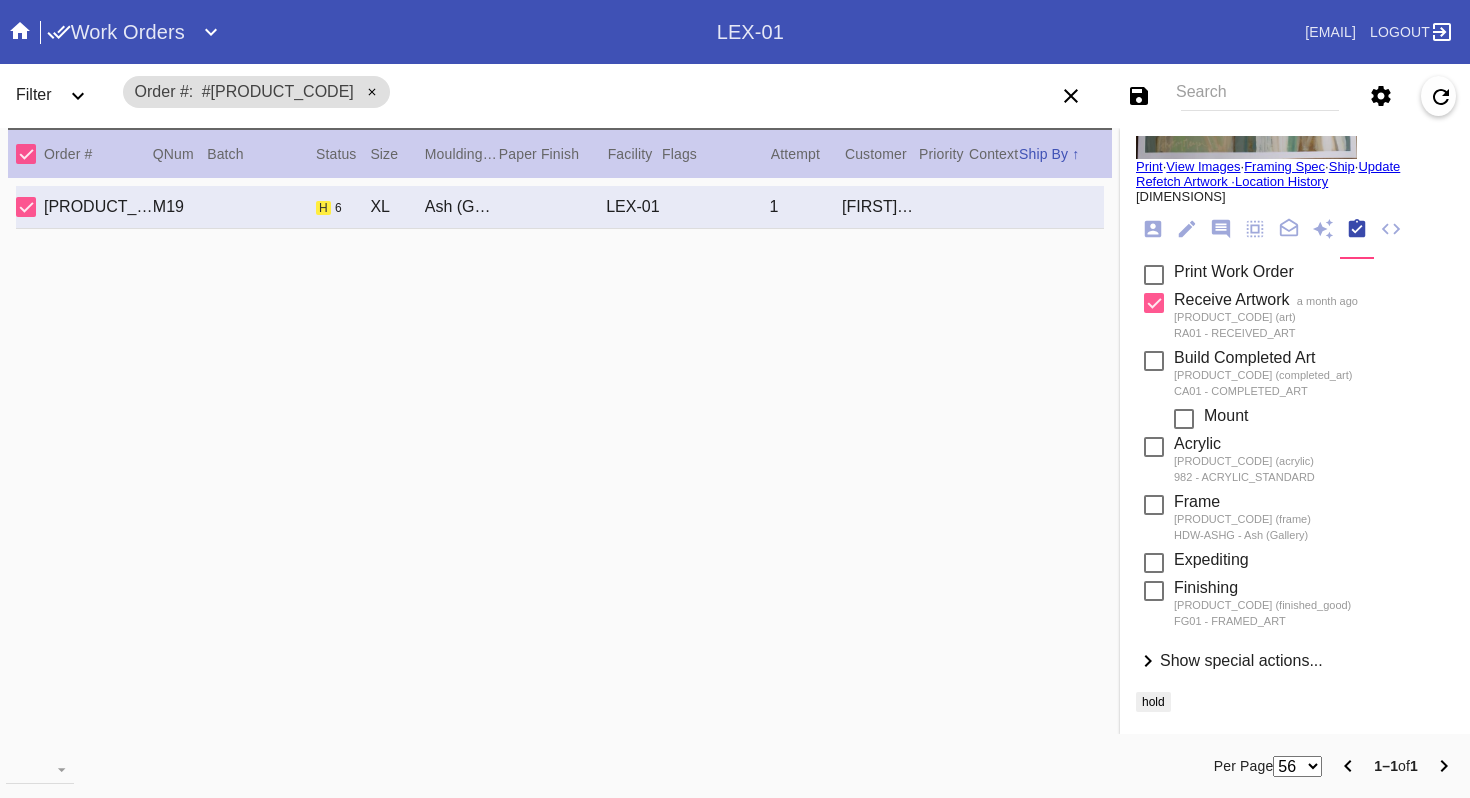 scroll, scrollTop: 0, scrollLeft: 0, axis: both 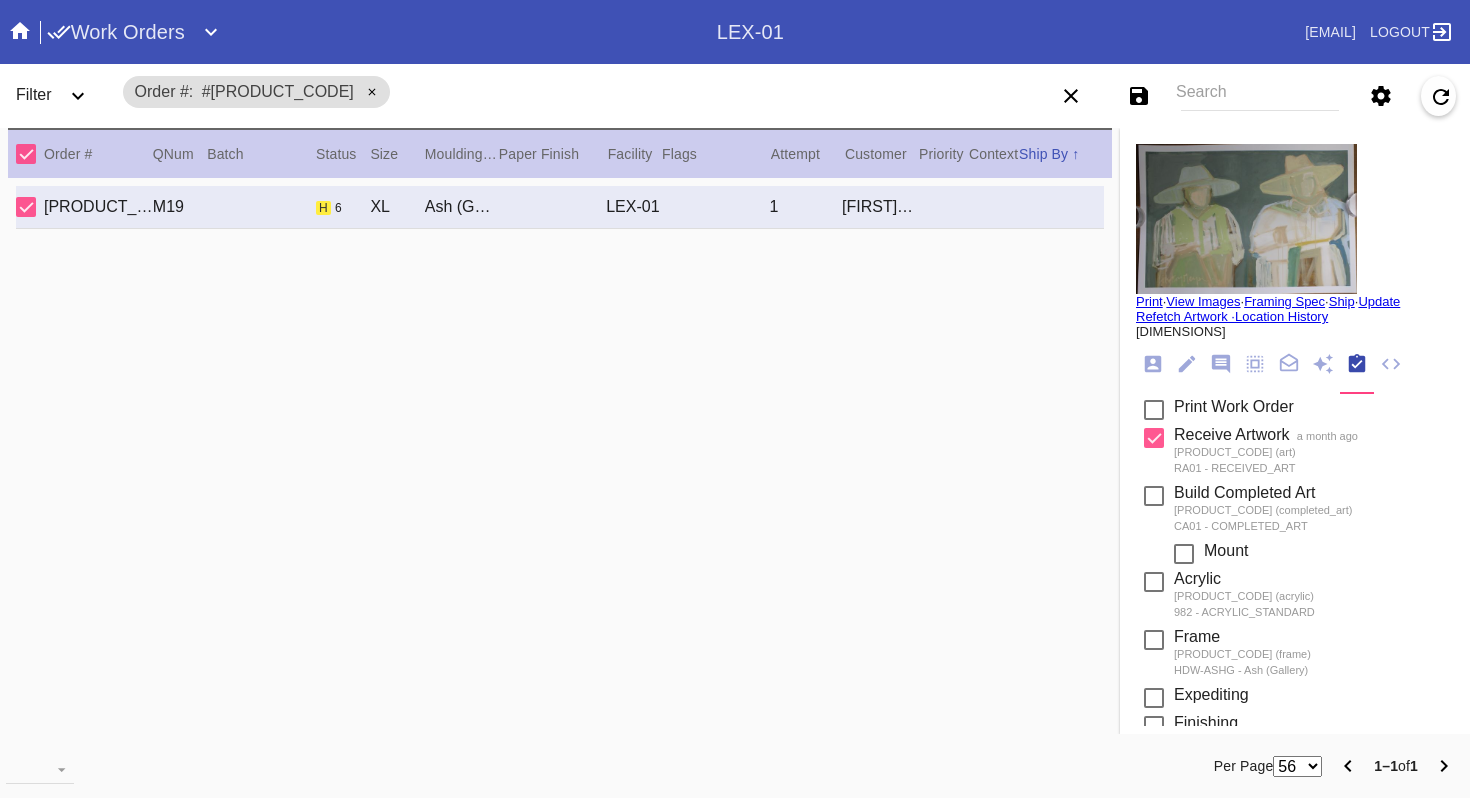 click 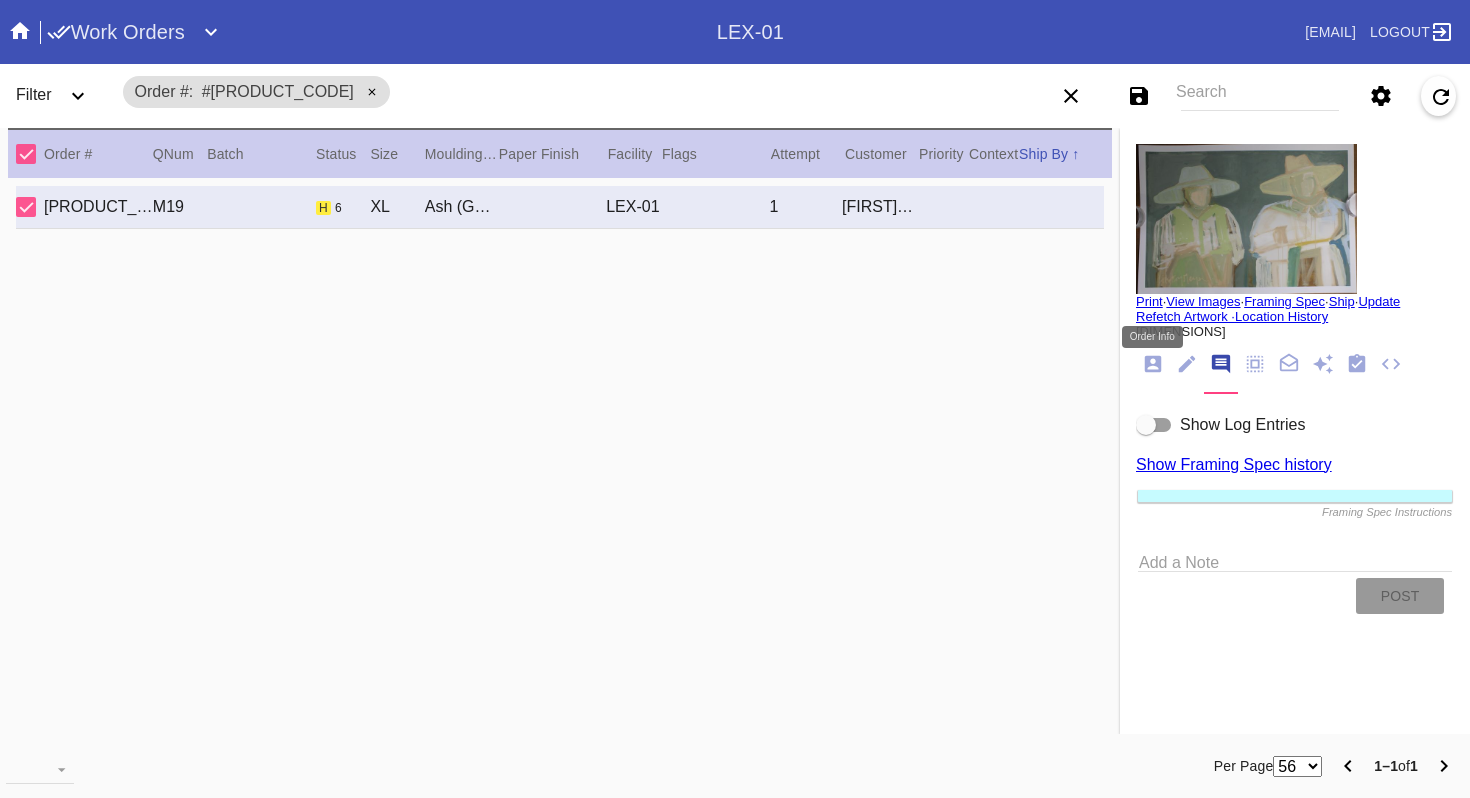 click 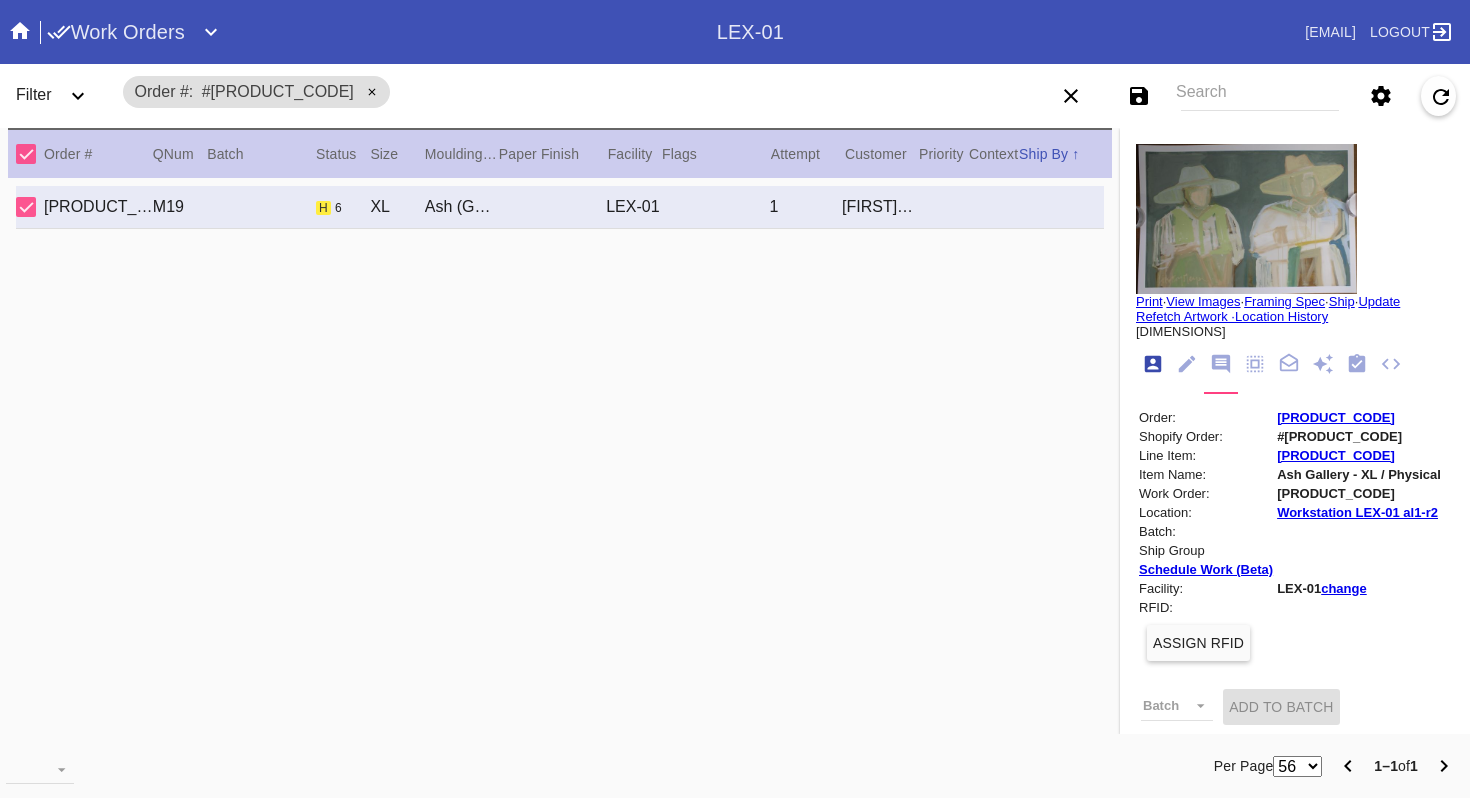 scroll, scrollTop: 24, scrollLeft: 0, axis: vertical 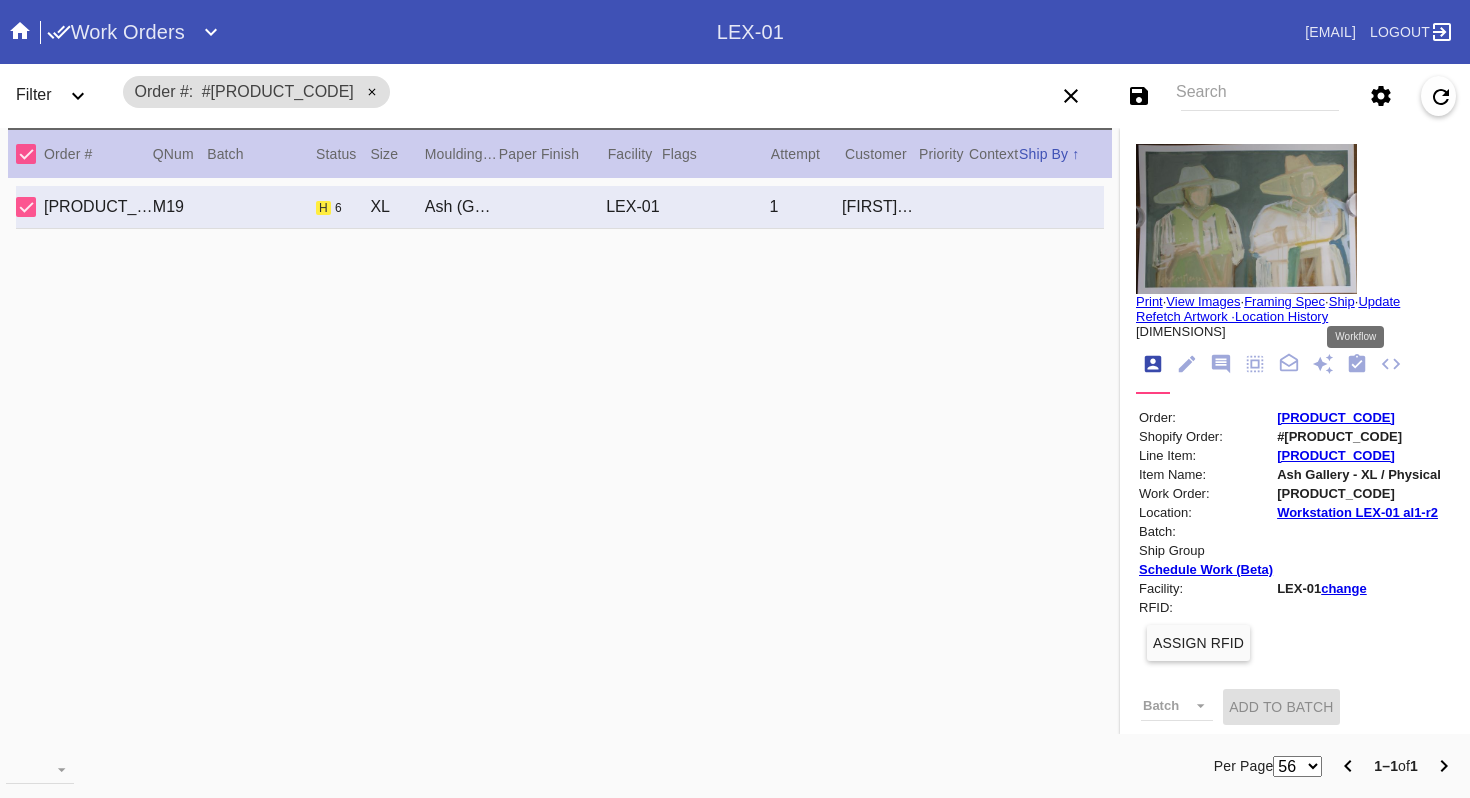 click 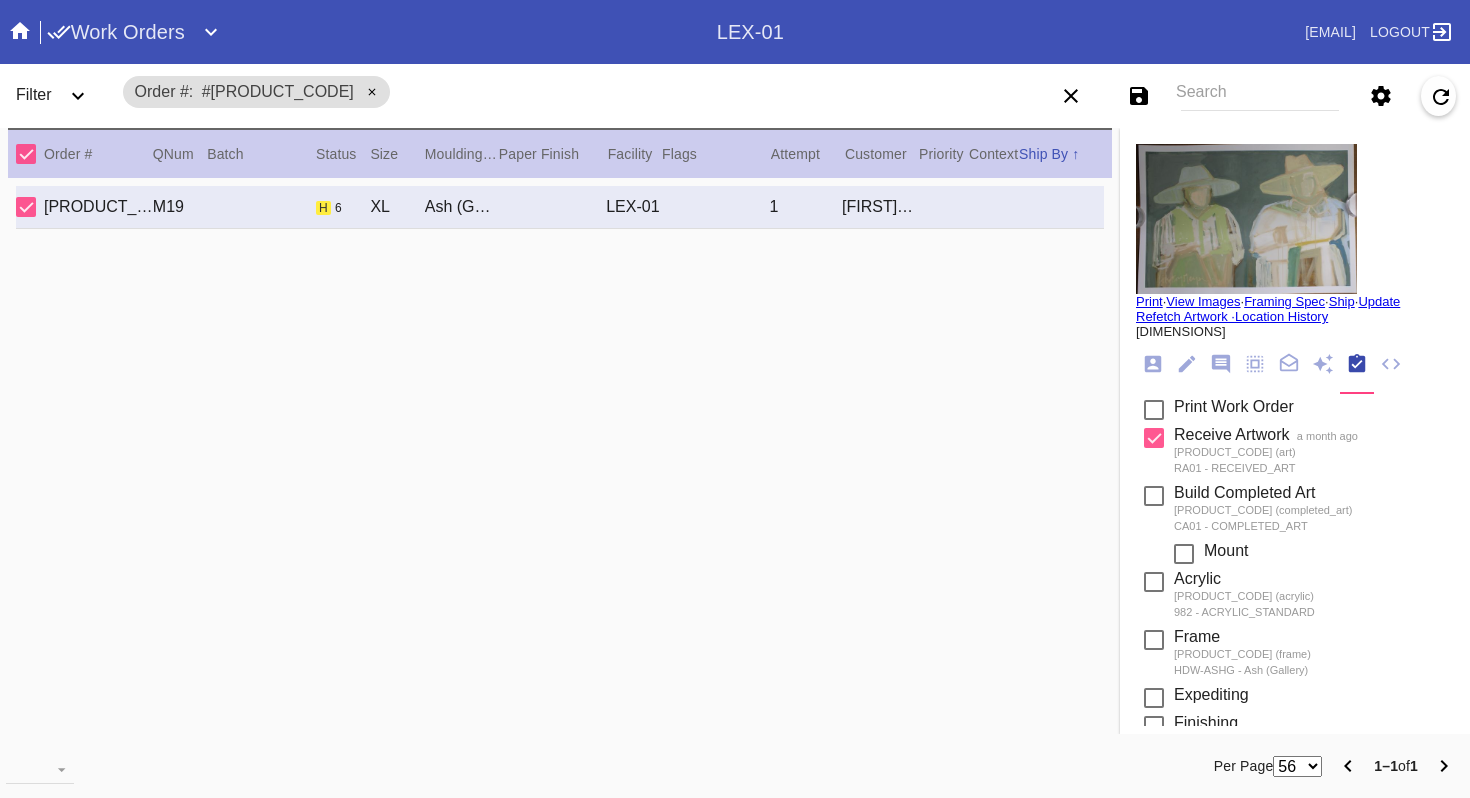 scroll, scrollTop: 144, scrollLeft: 0, axis: vertical 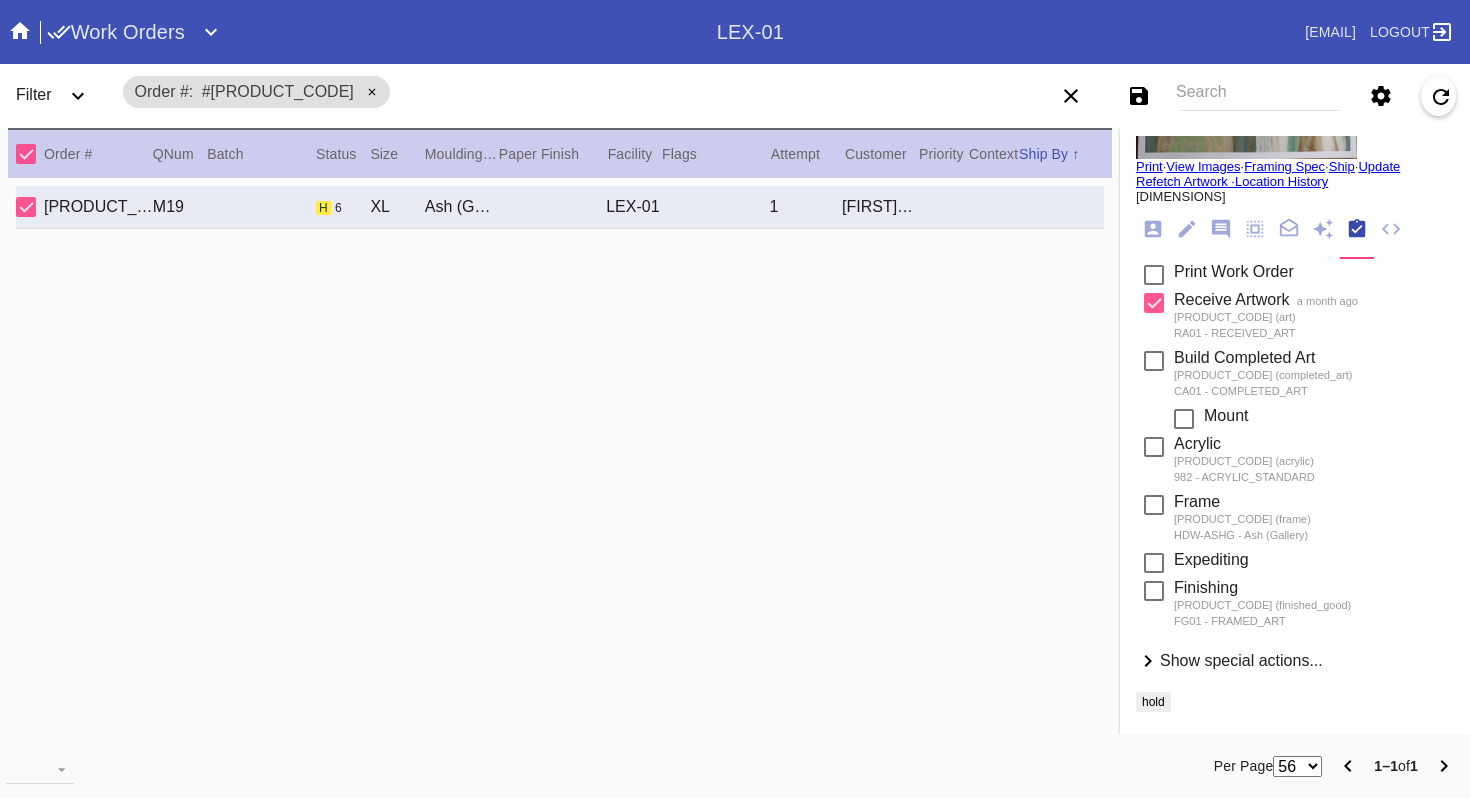 click on "Show special actions..." at bounding box center [1241, 660] 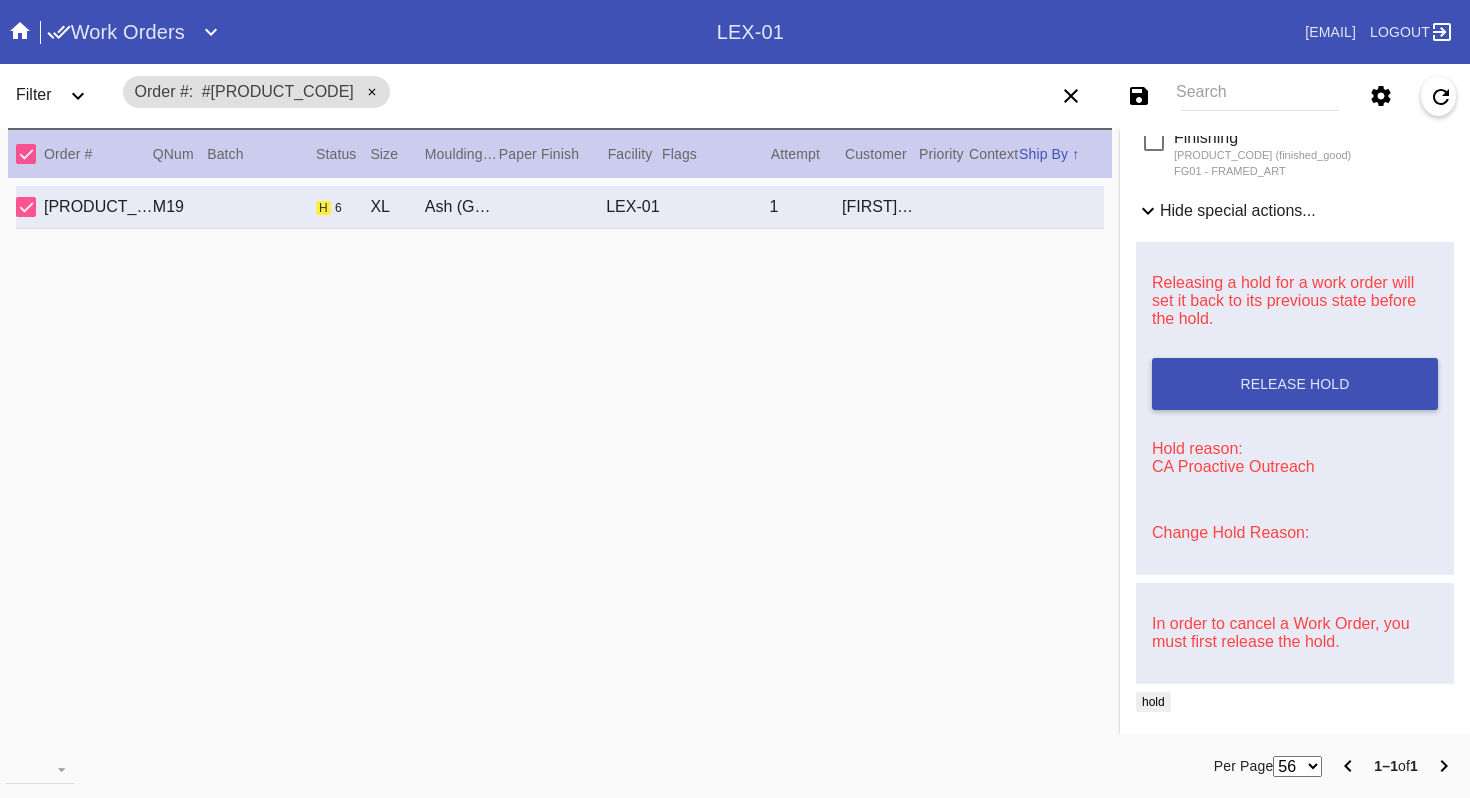 scroll, scrollTop: 55, scrollLeft: 0, axis: vertical 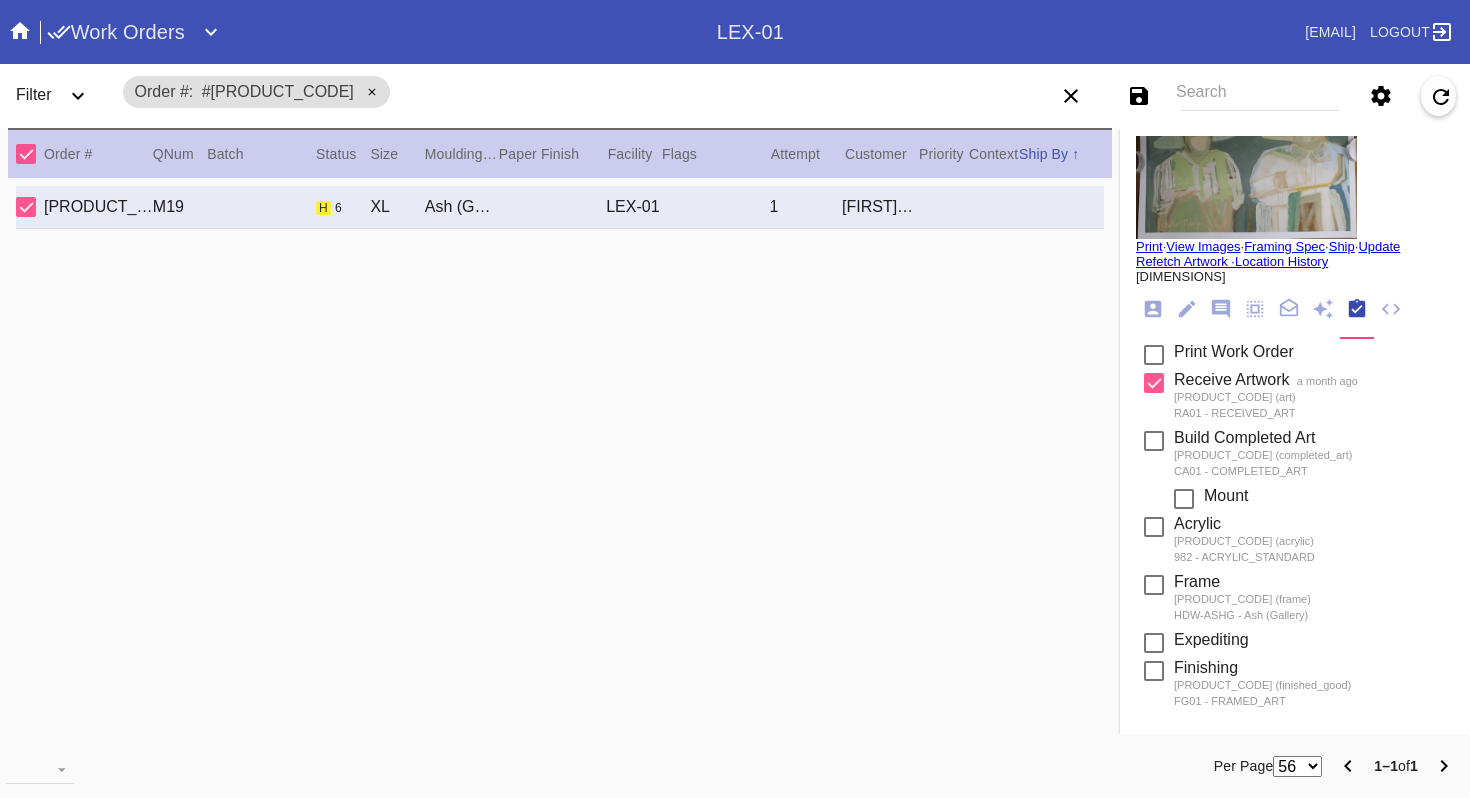 click on "Search" at bounding box center [1260, 96] 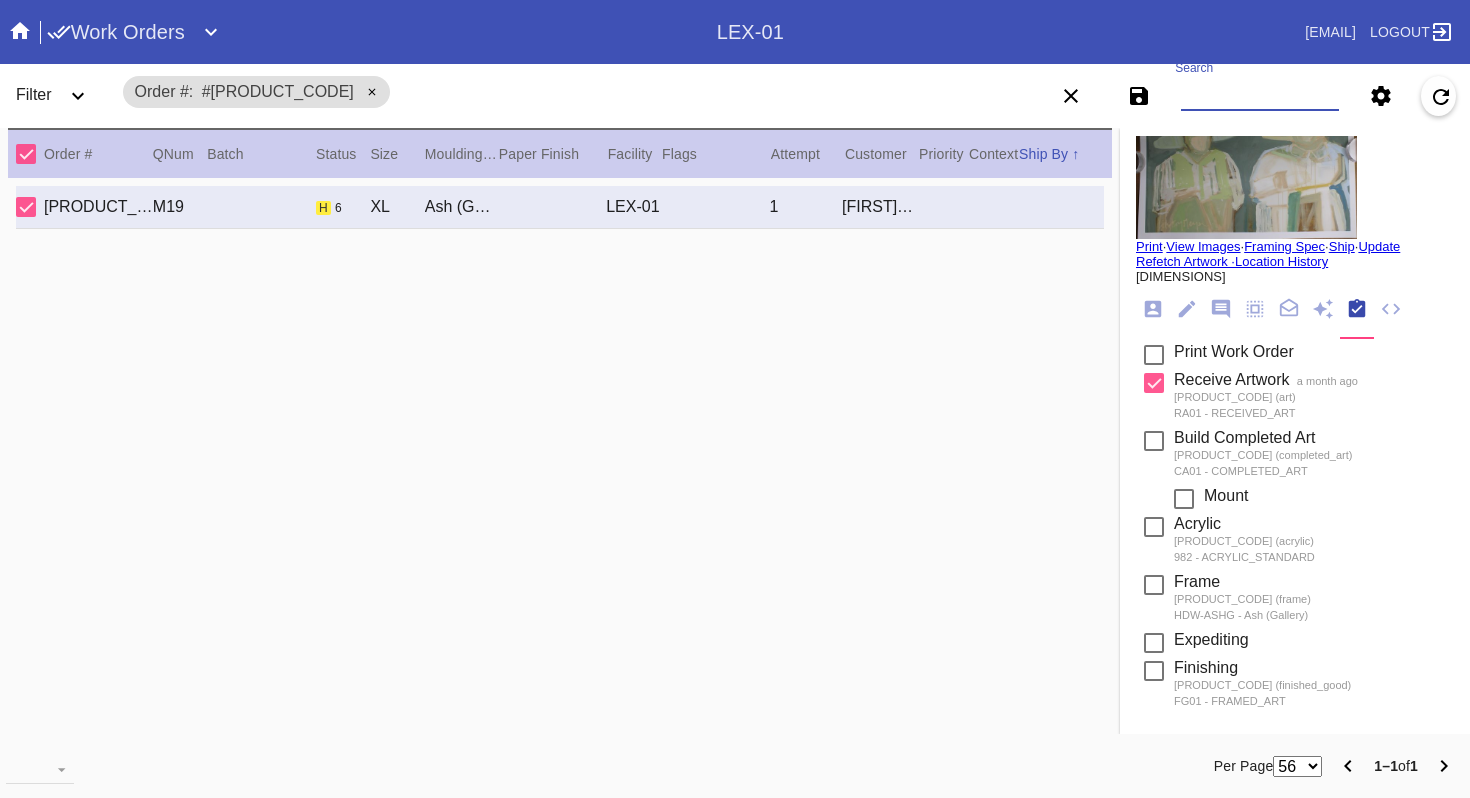 click on "Search" at bounding box center (1260, 96) 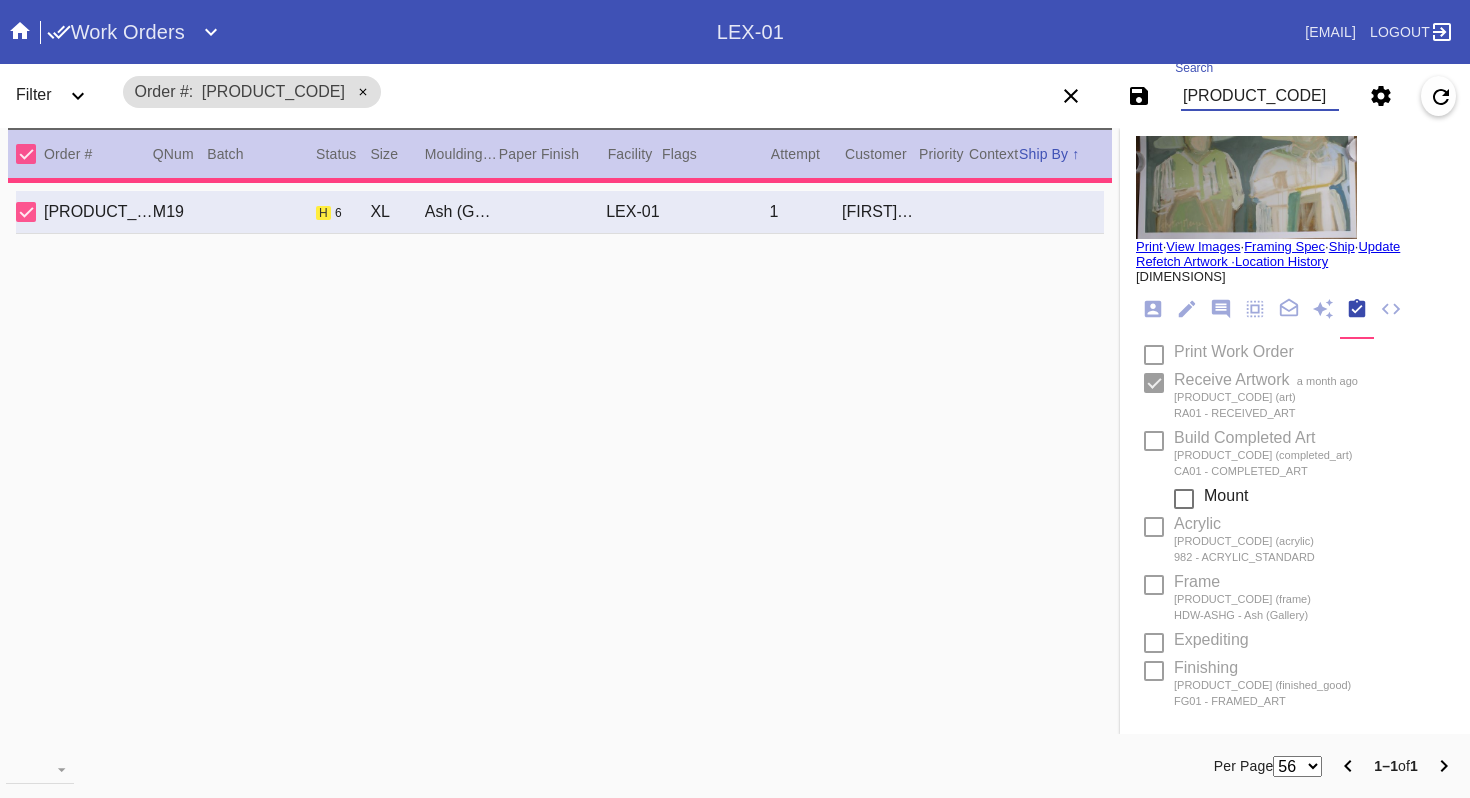 type 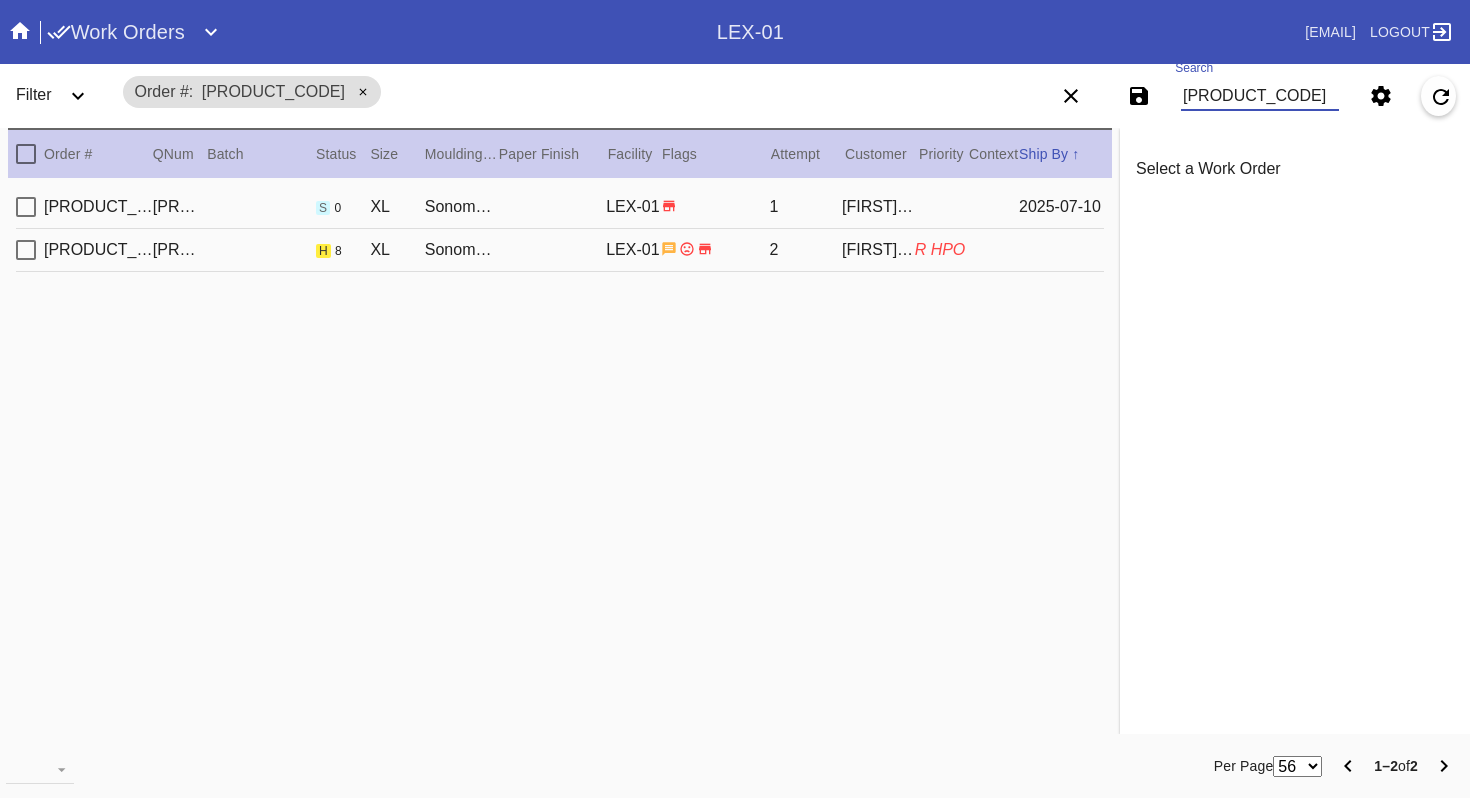 type on "[PRODUCT_CODE]" 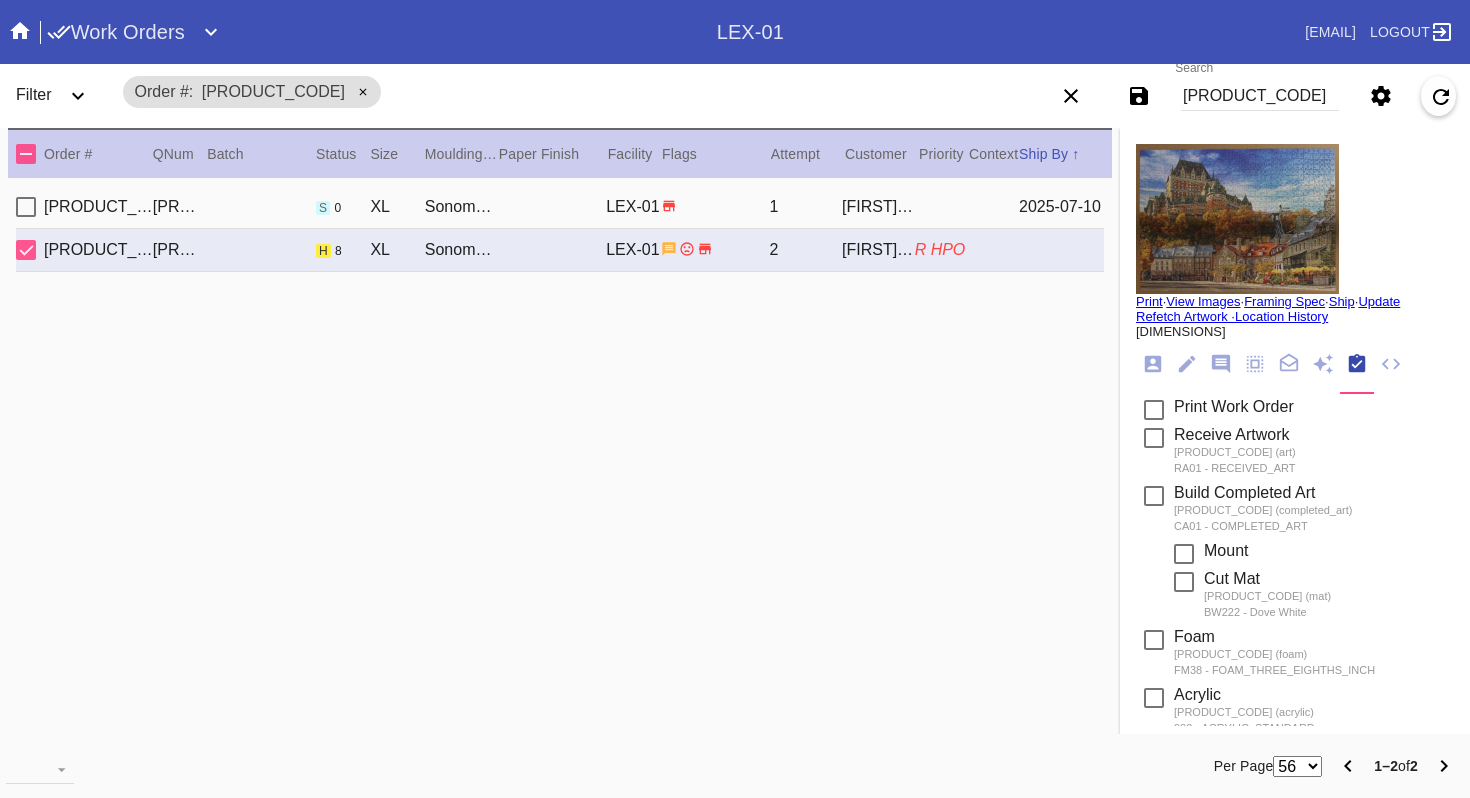click 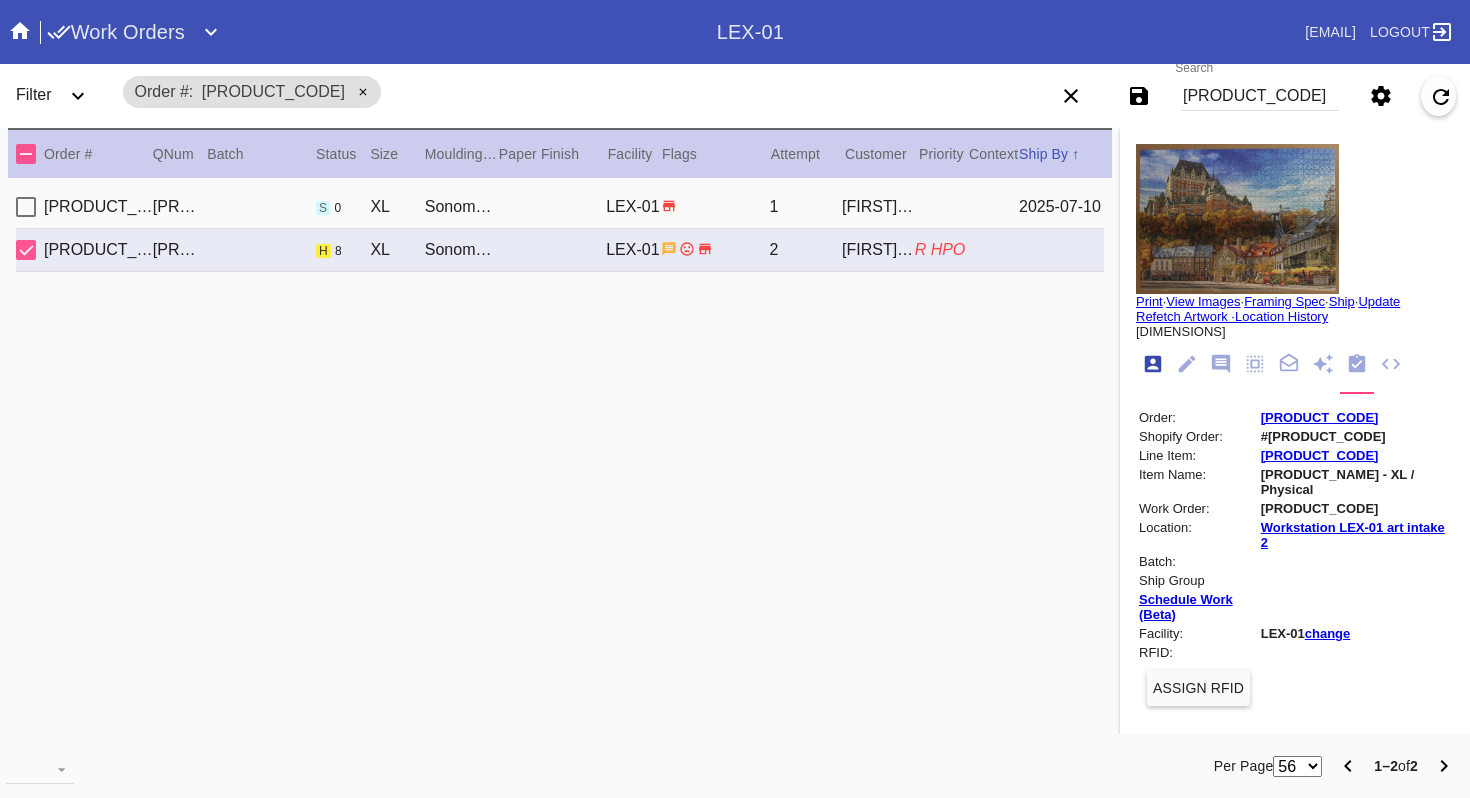 scroll, scrollTop: 24, scrollLeft: 0, axis: vertical 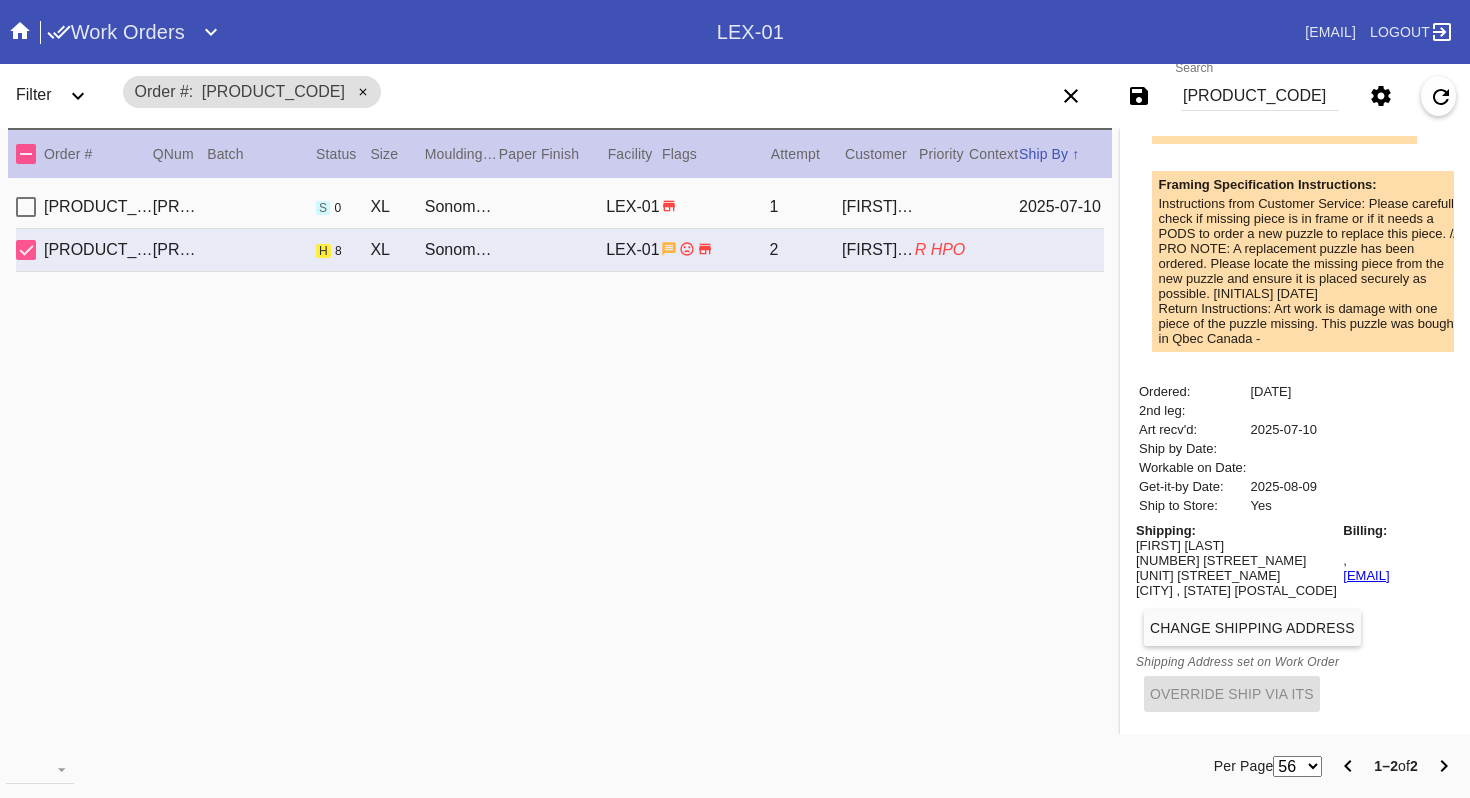 click on "[PRODUCT_CODE]" at bounding box center [1260, 96] 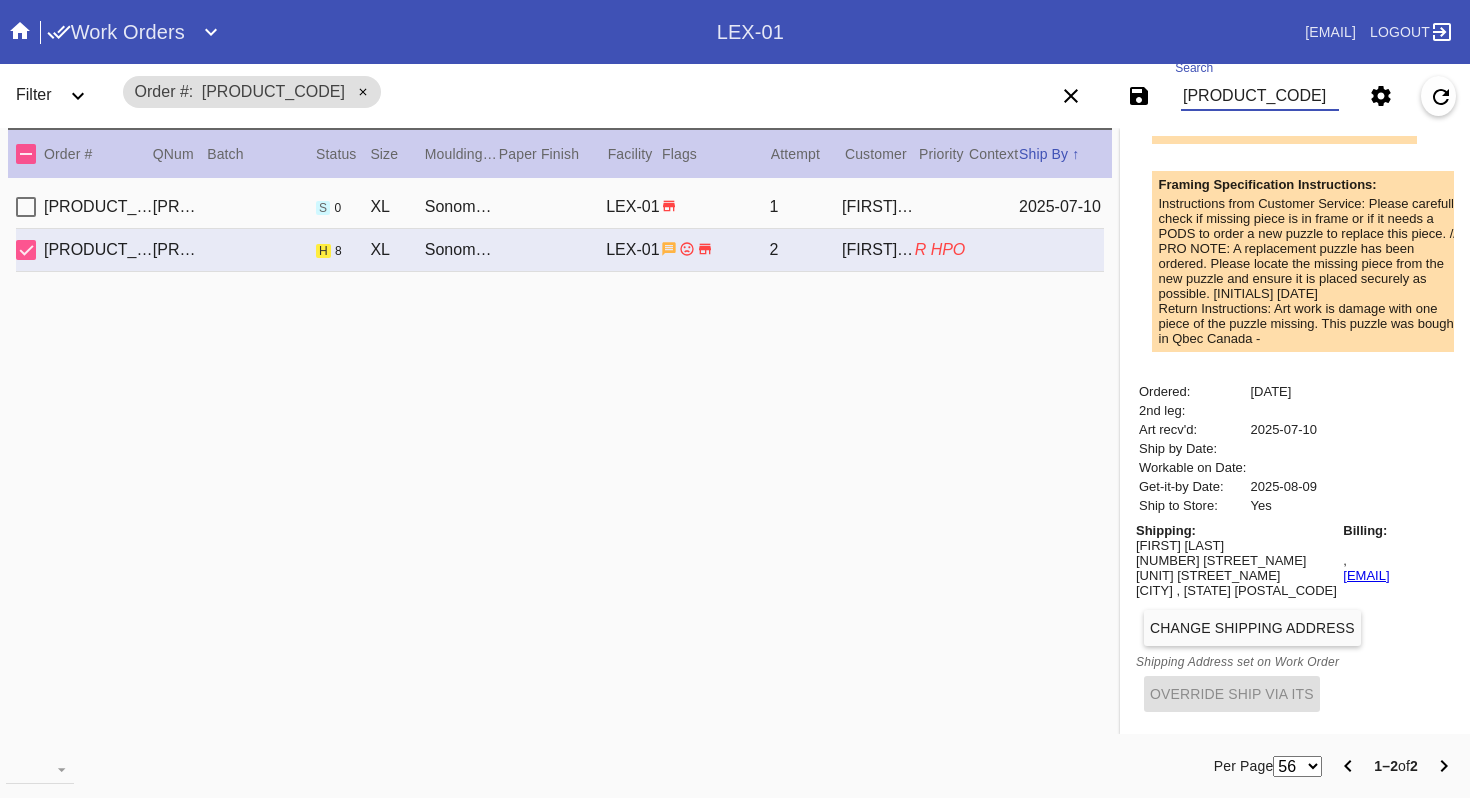 click on "[PRODUCT_CODE]" at bounding box center [1260, 96] 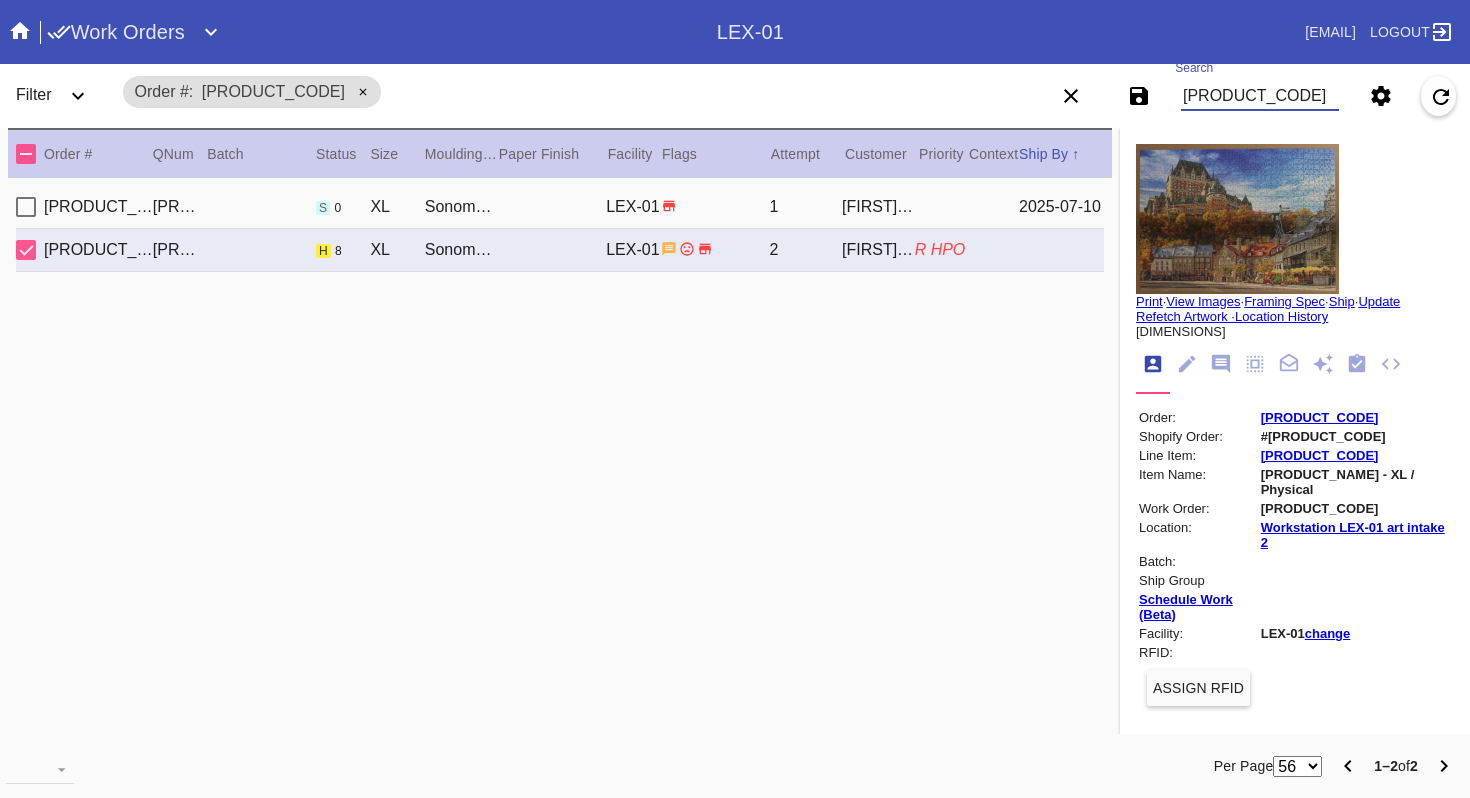 click on "[PRODUCT_CODE]" at bounding box center (1260, 96) 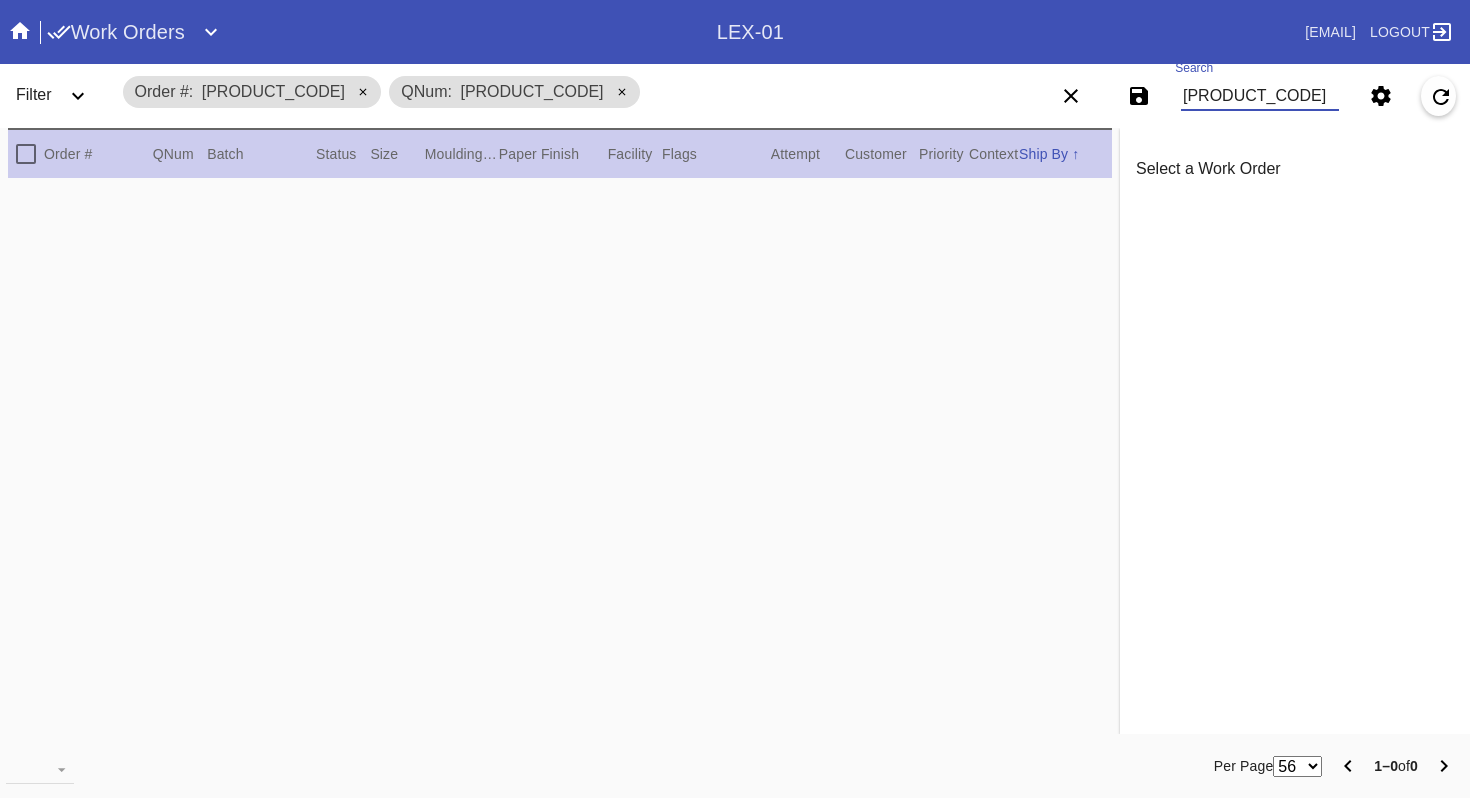 click on "[PRODUCT_CODE]" at bounding box center (1260, 96) 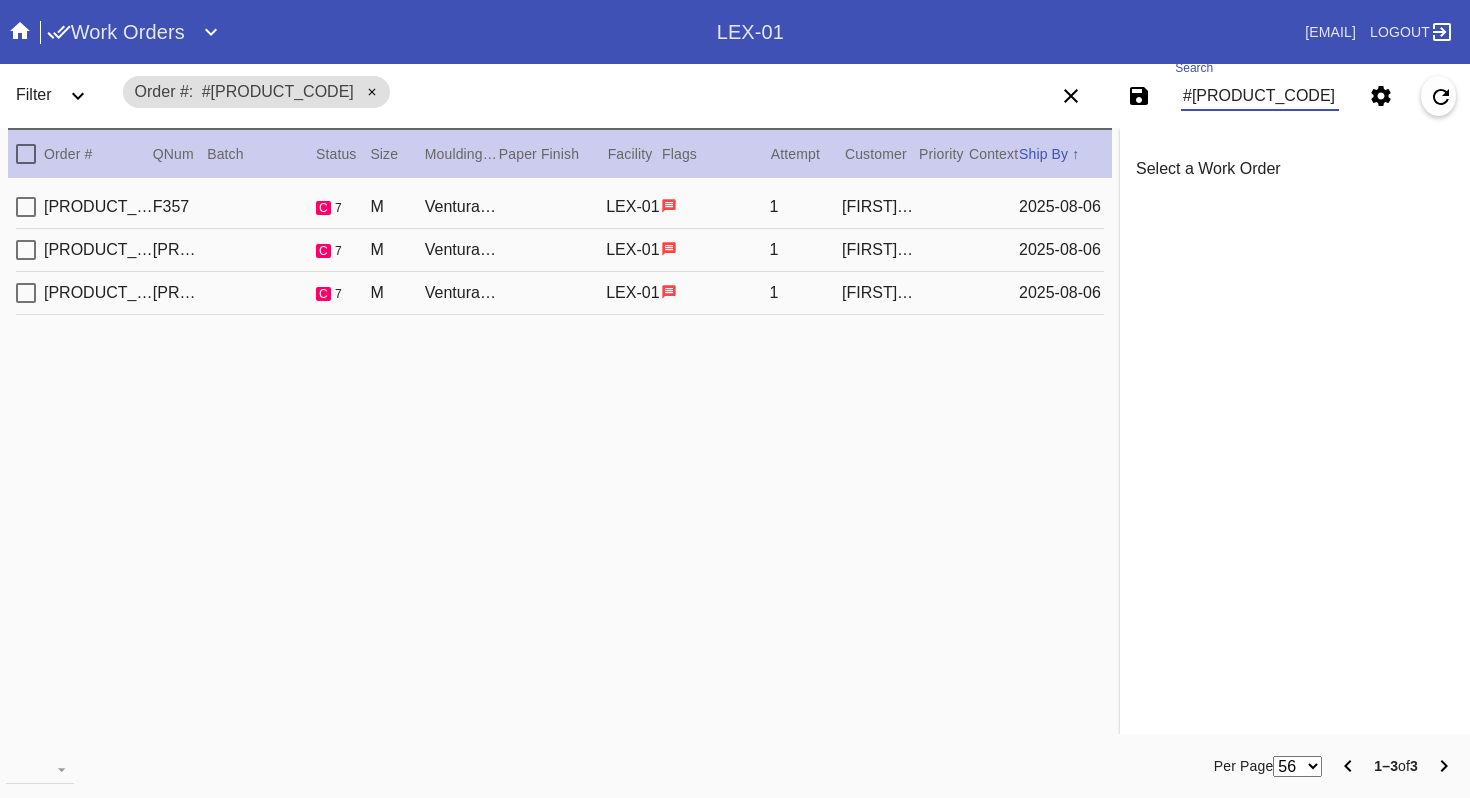 type on "#[PRODUCT_CODE]" 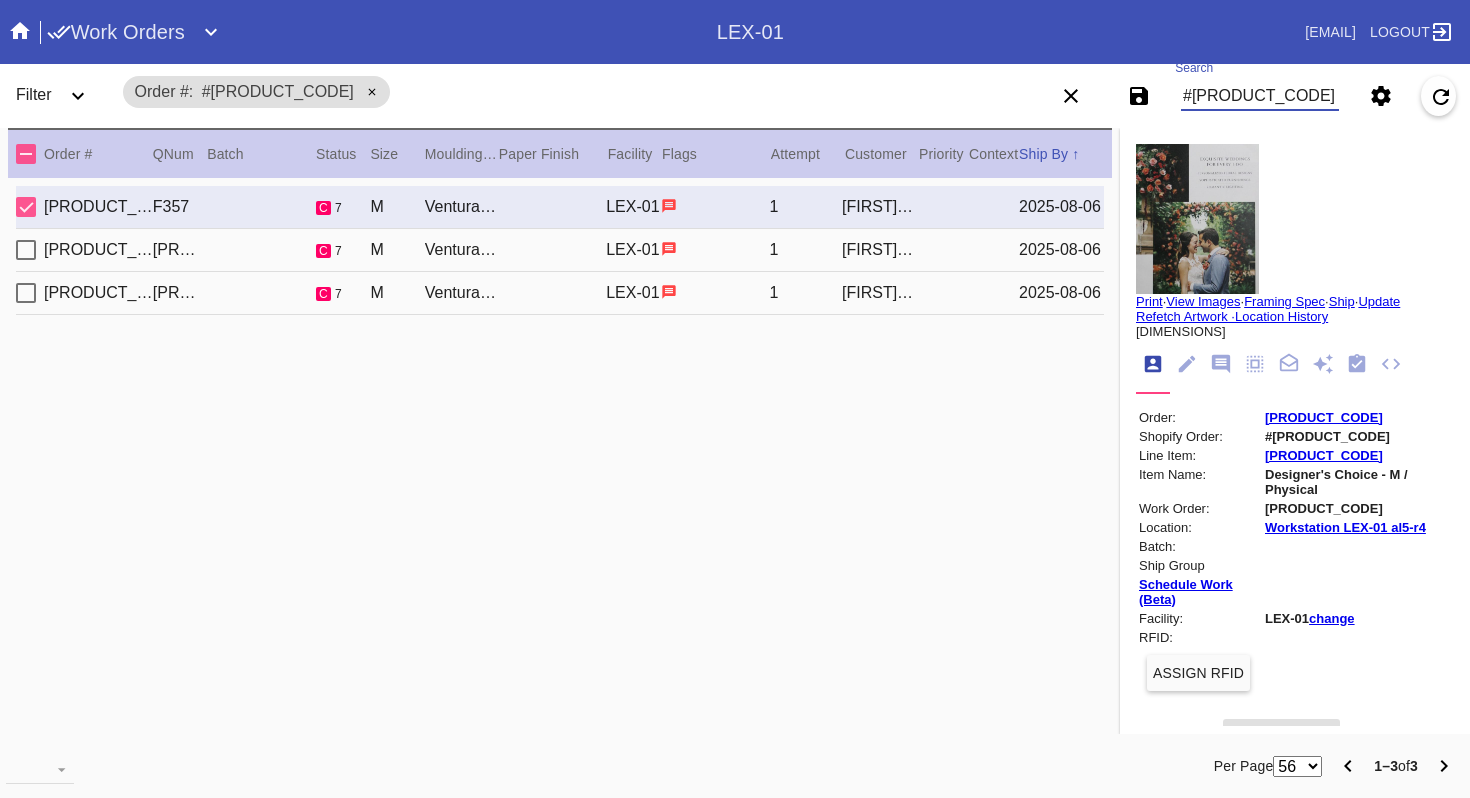 click on "#[PRODUCT_CODE]" at bounding box center [1260, 96] 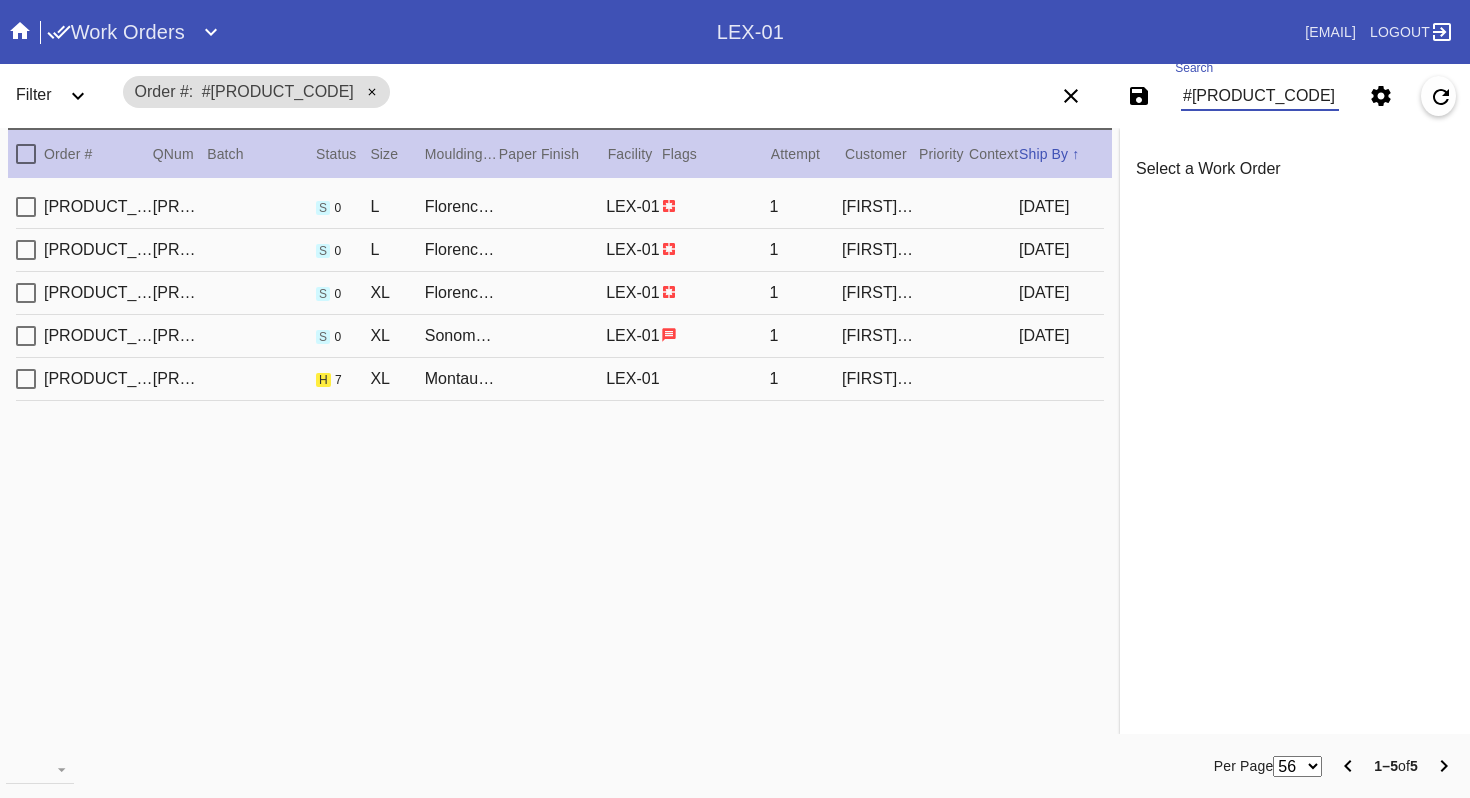 type on "#[PRODUCT_CODE]" 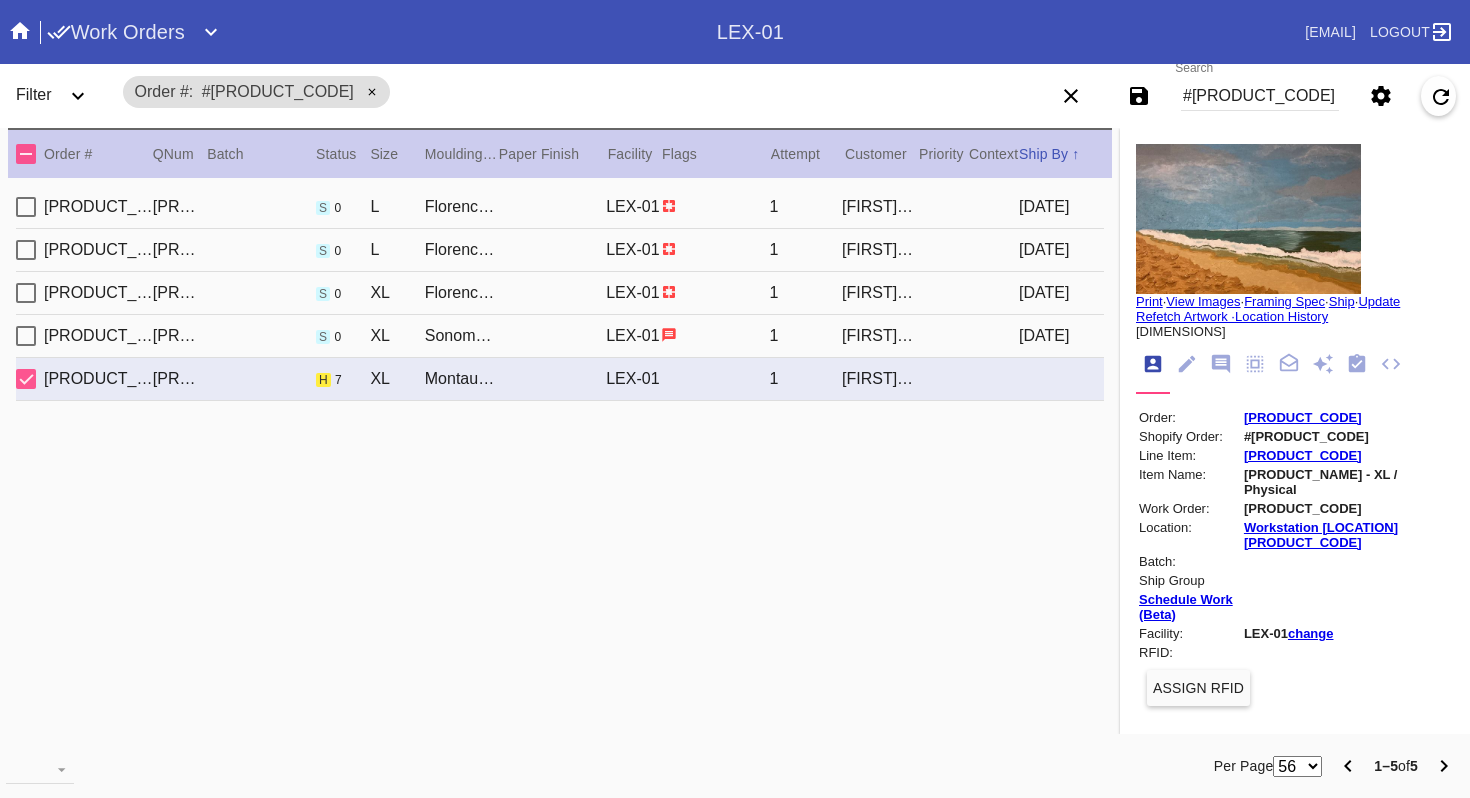 click 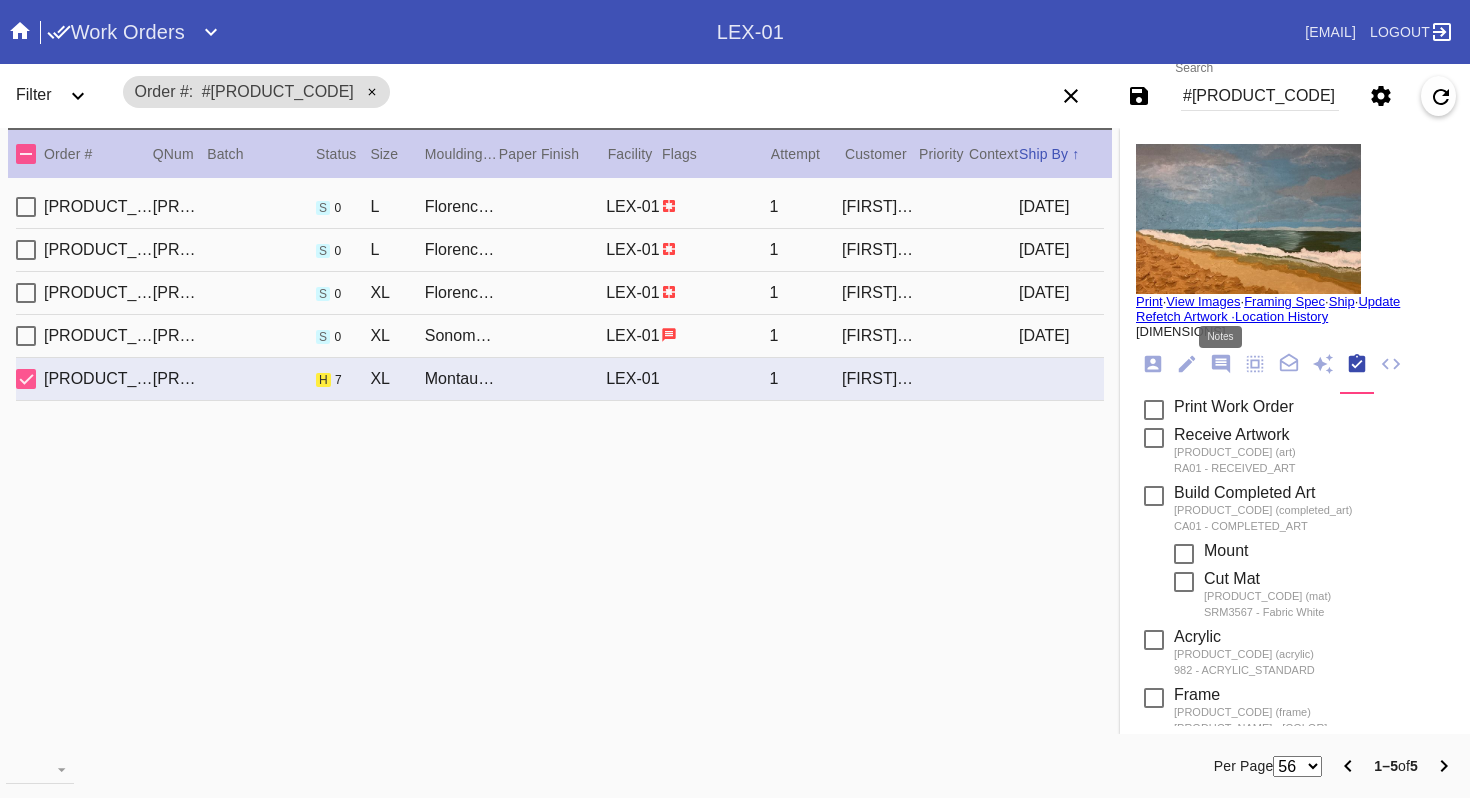 click 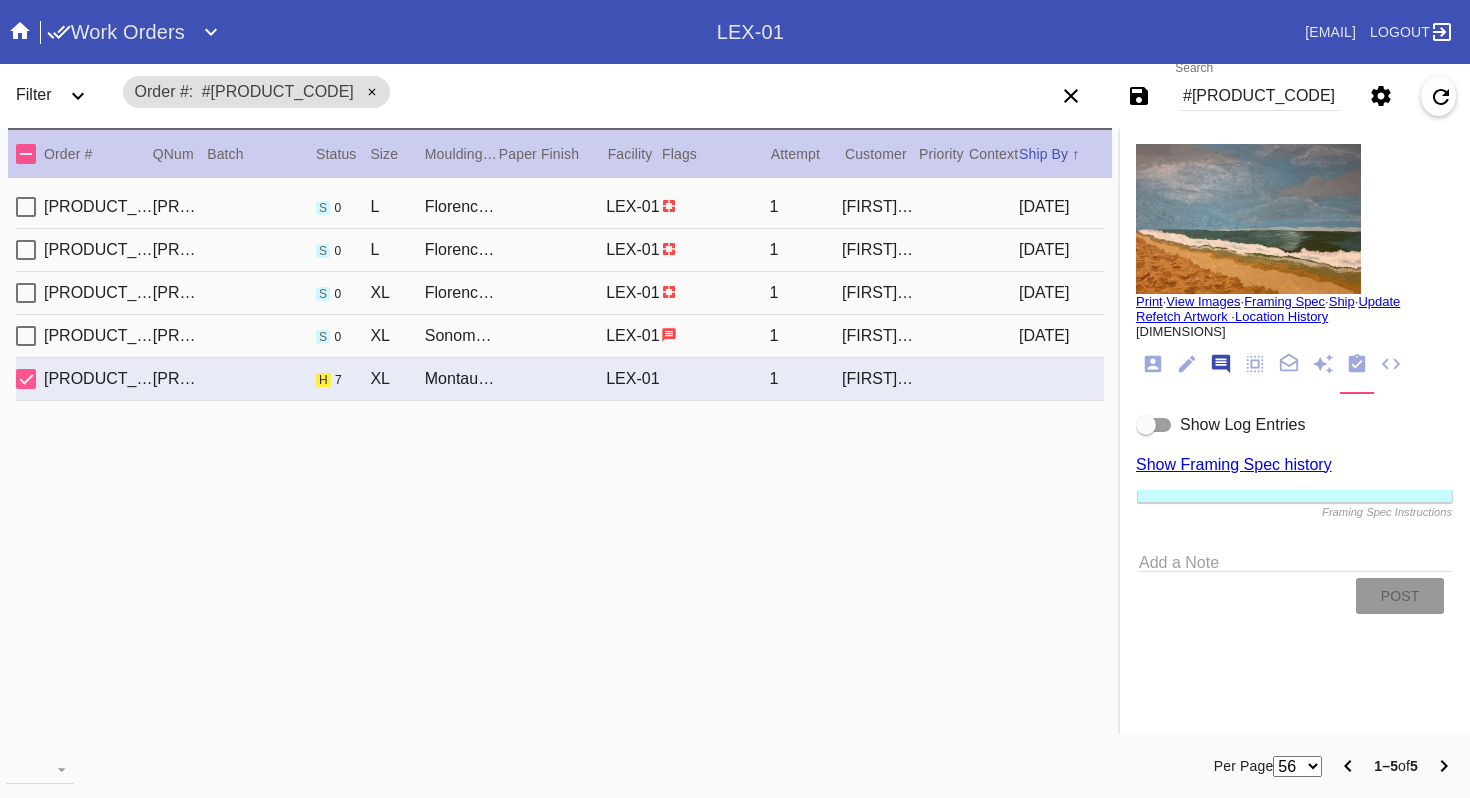 scroll, scrollTop: 123, scrollLeft: 0, axis: vertical 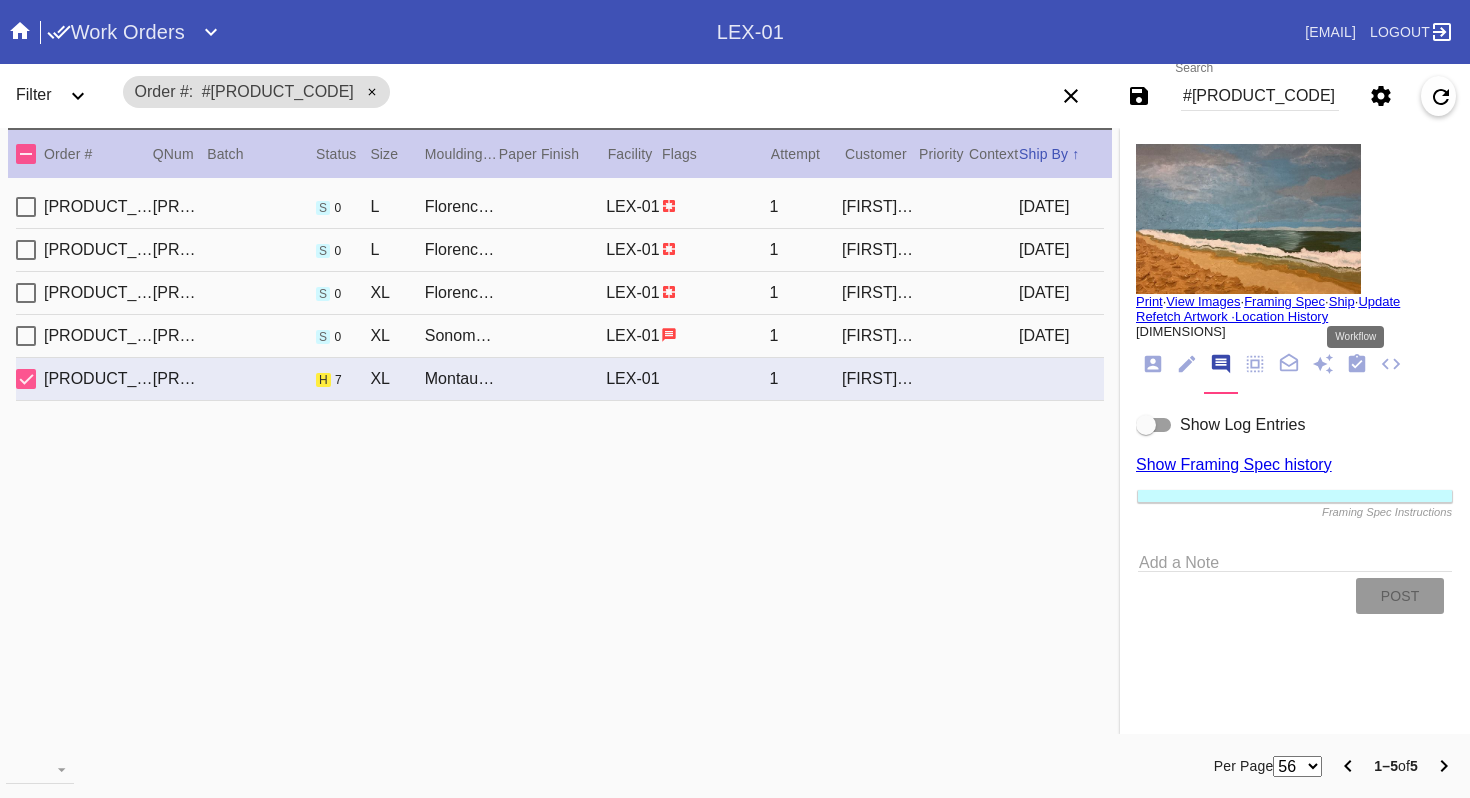click 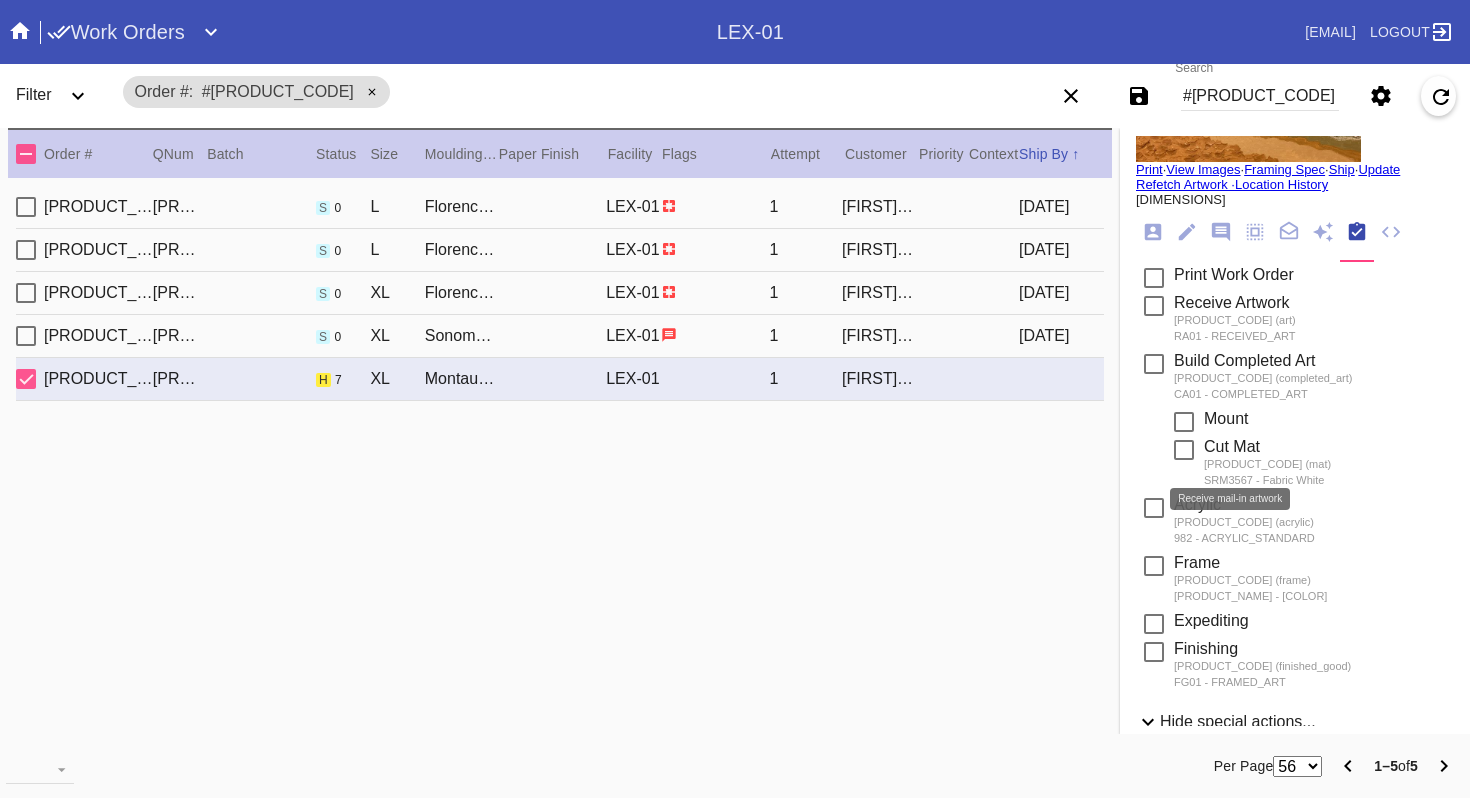 scroll, scrollTop: 0, scrollLeft: 0, axis: both 